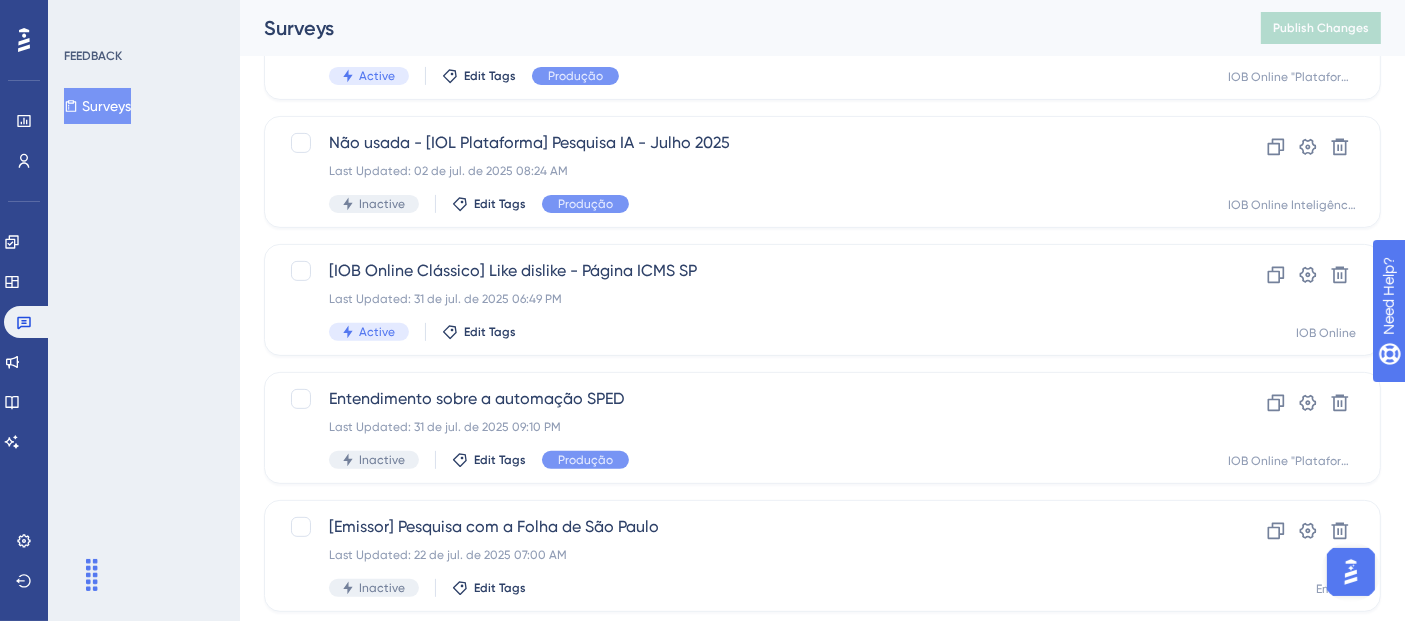 scroll, scrollTop: 0, scrollLeft: 0, axis: both 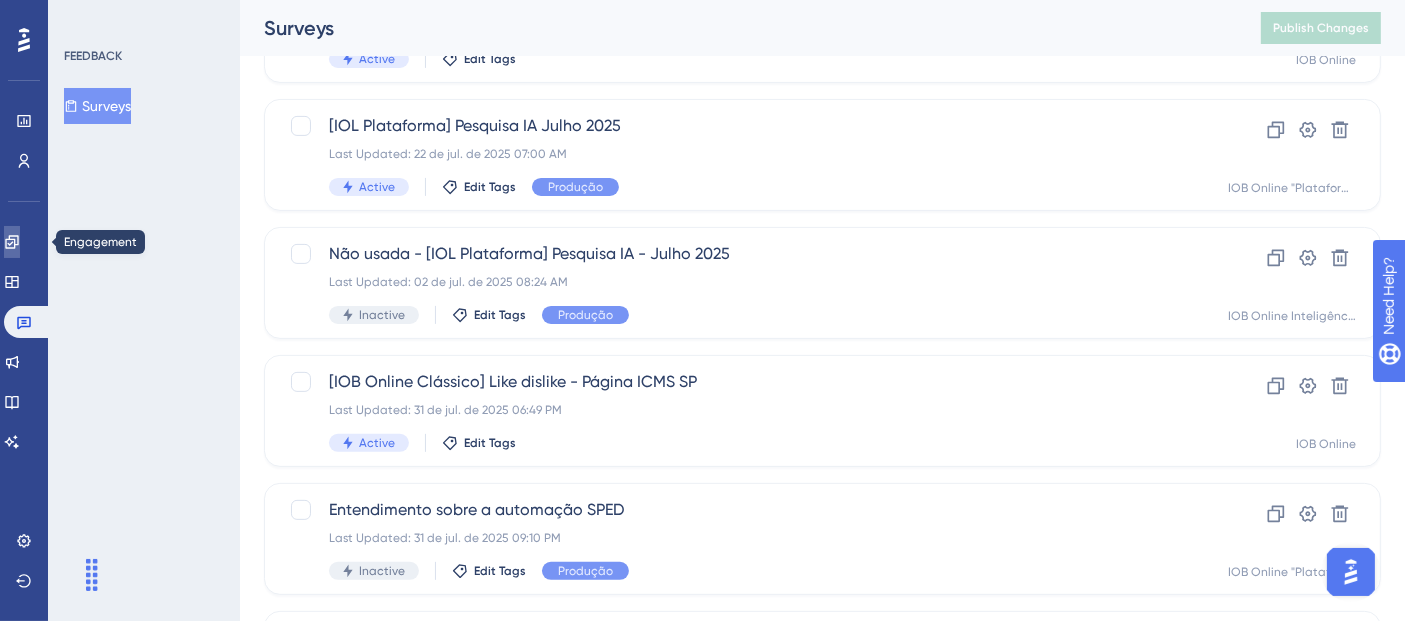 click 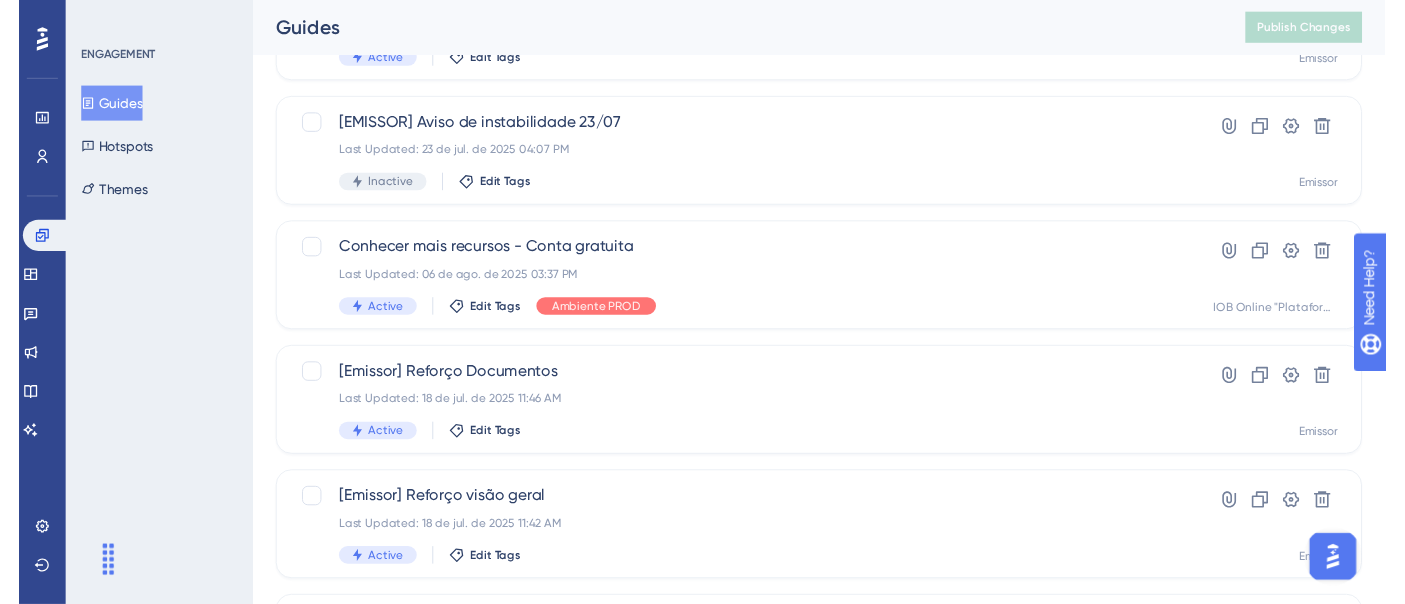 scroll, scrollTop: 0, scrollLeft: 0, axis: both 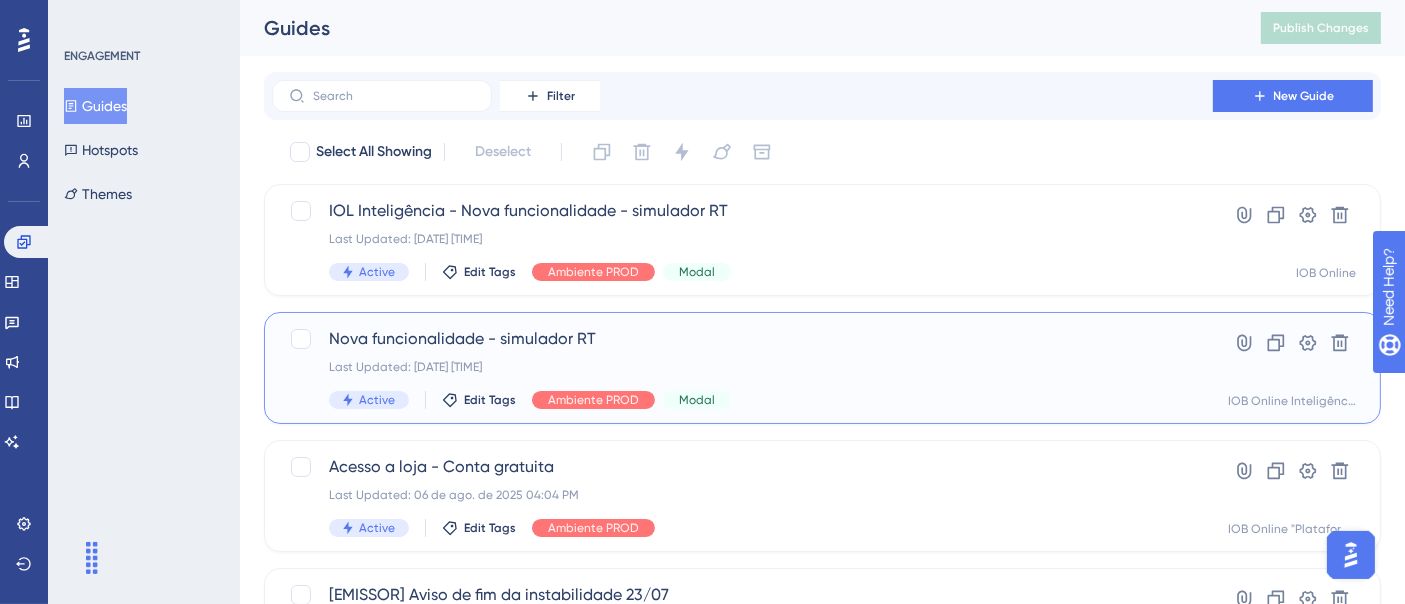 click on "Last Updated: [DATE] [TIME]" at bounding box center [742, 367] 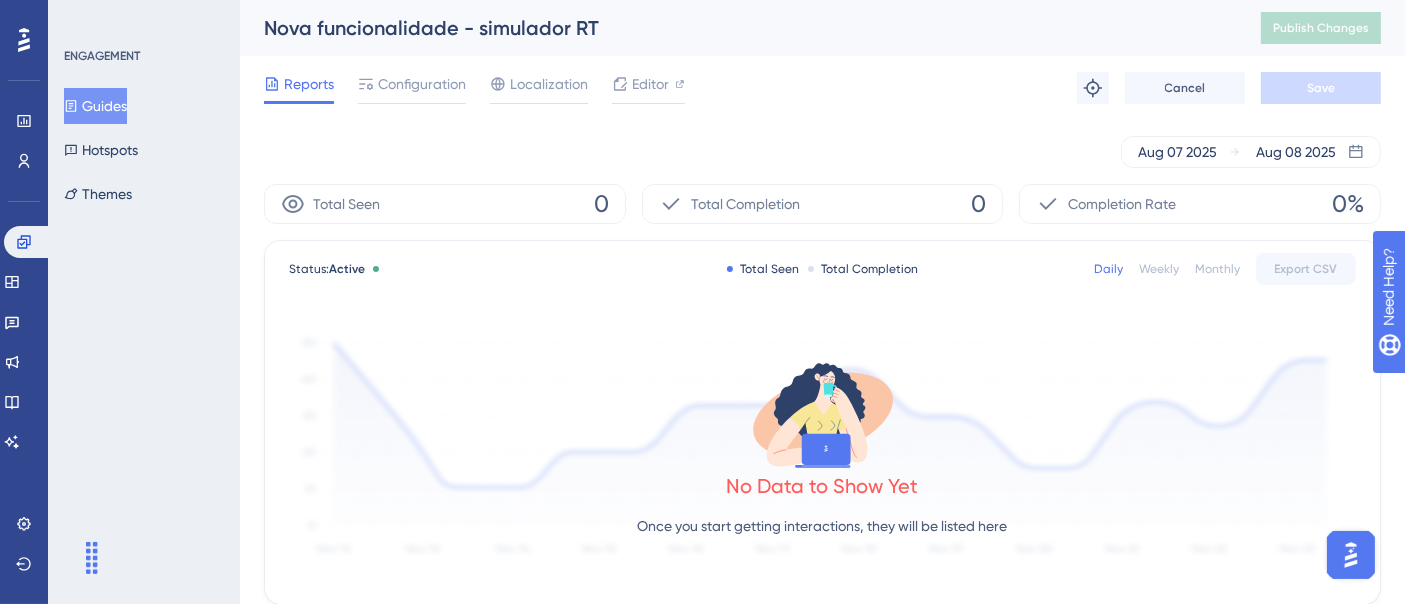 click on "Performance Users Engagement Widgets Feedback Product Updates Knowledge Base AI Assistant Settings Logout" at bounding box center [24, 302] 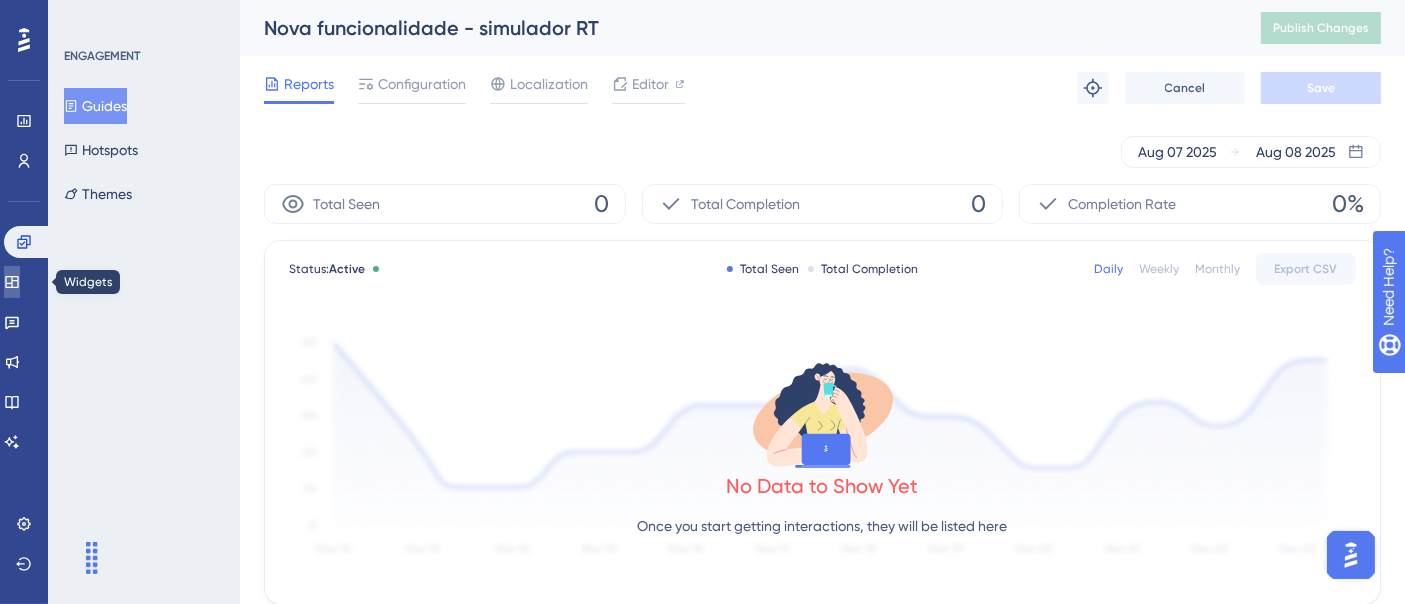 click at bounding box center (12, 282) 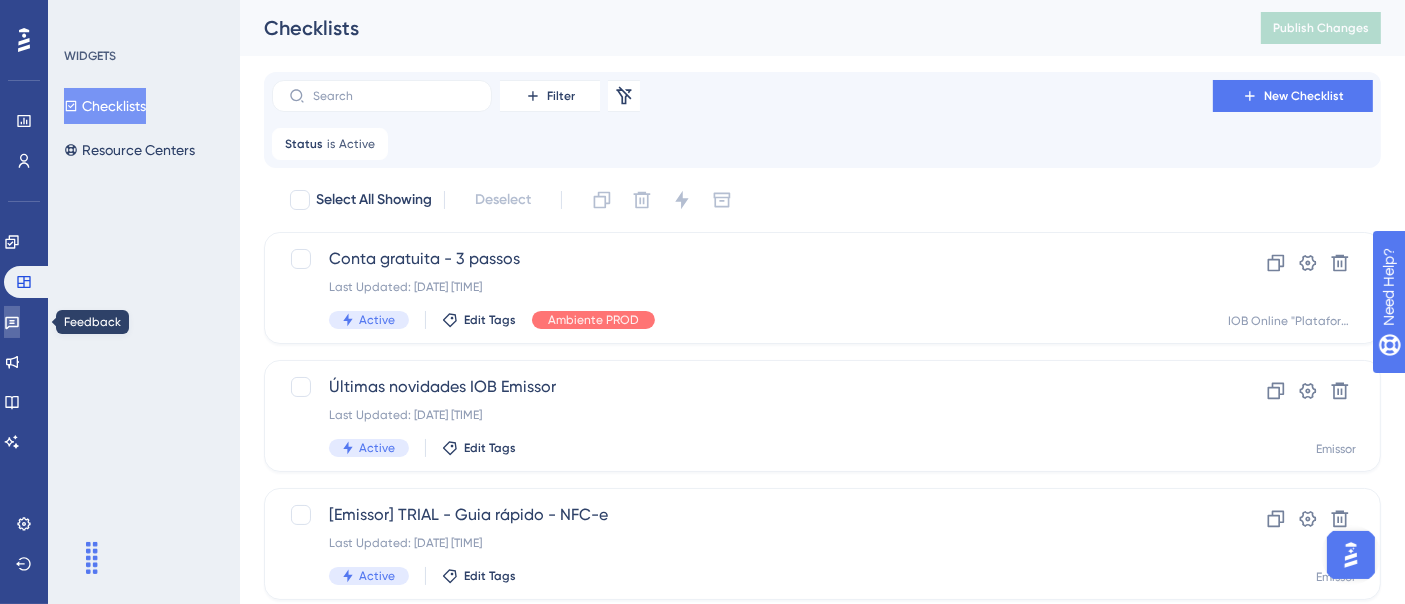 click at bounding box center [12, 322] 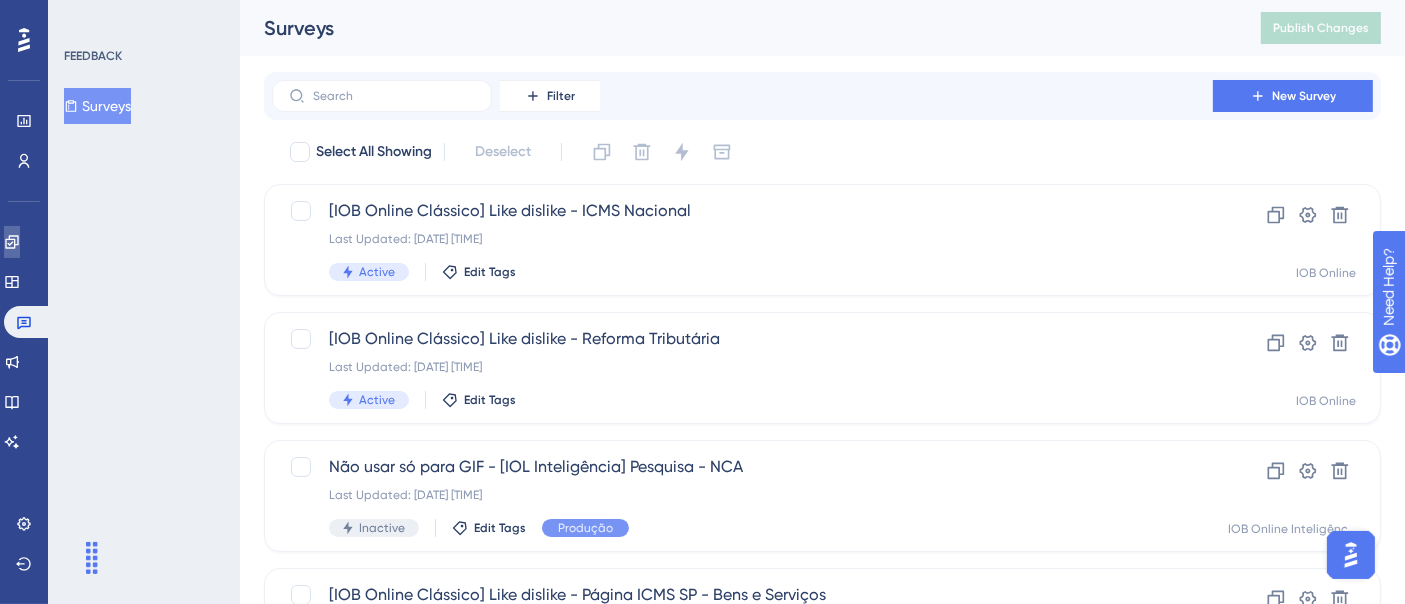 click 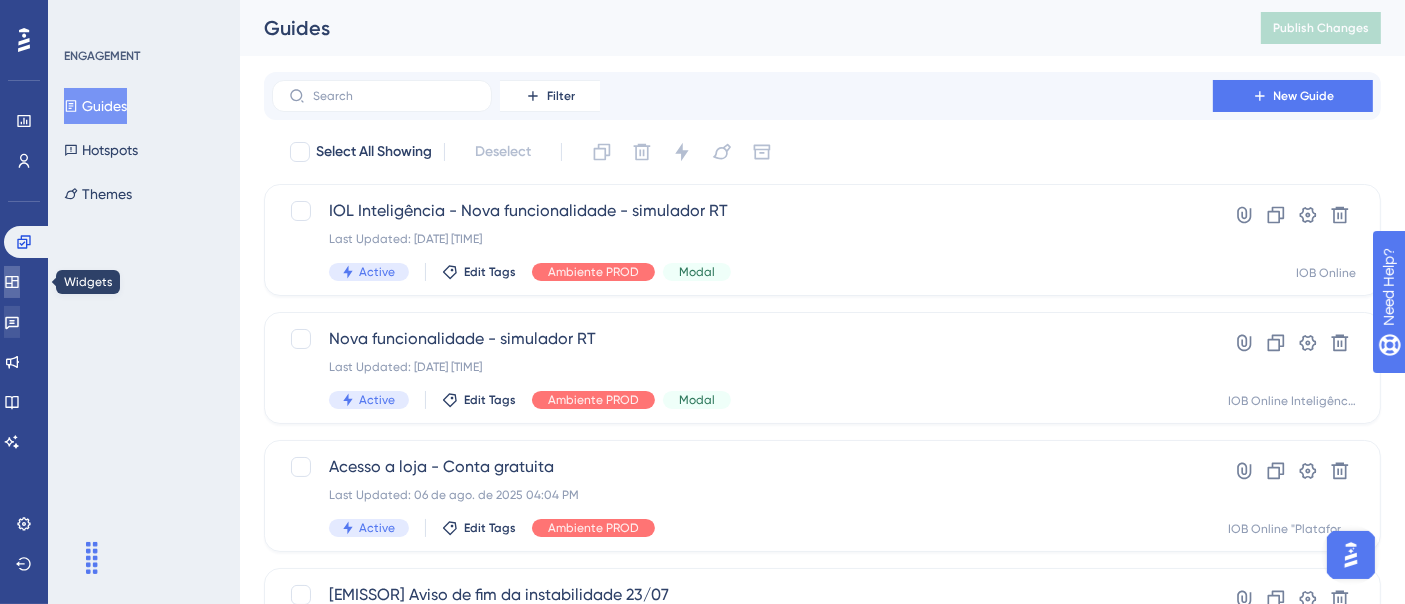 click at bounding box center (12, 282) 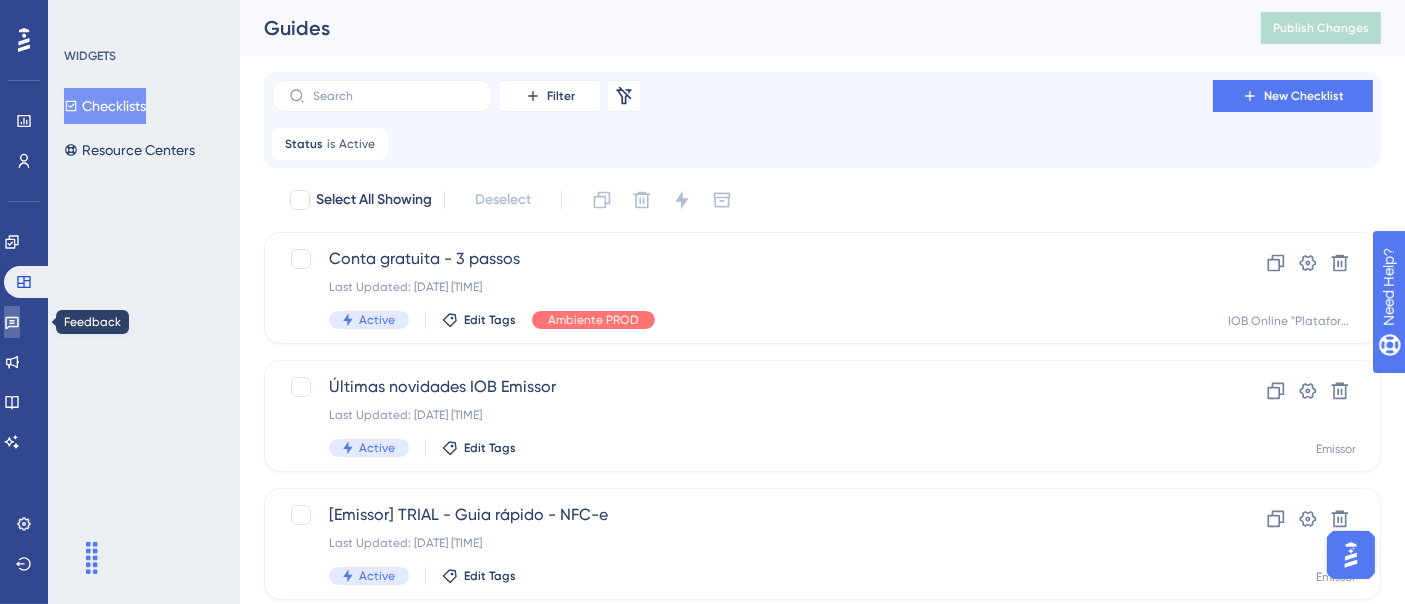 click 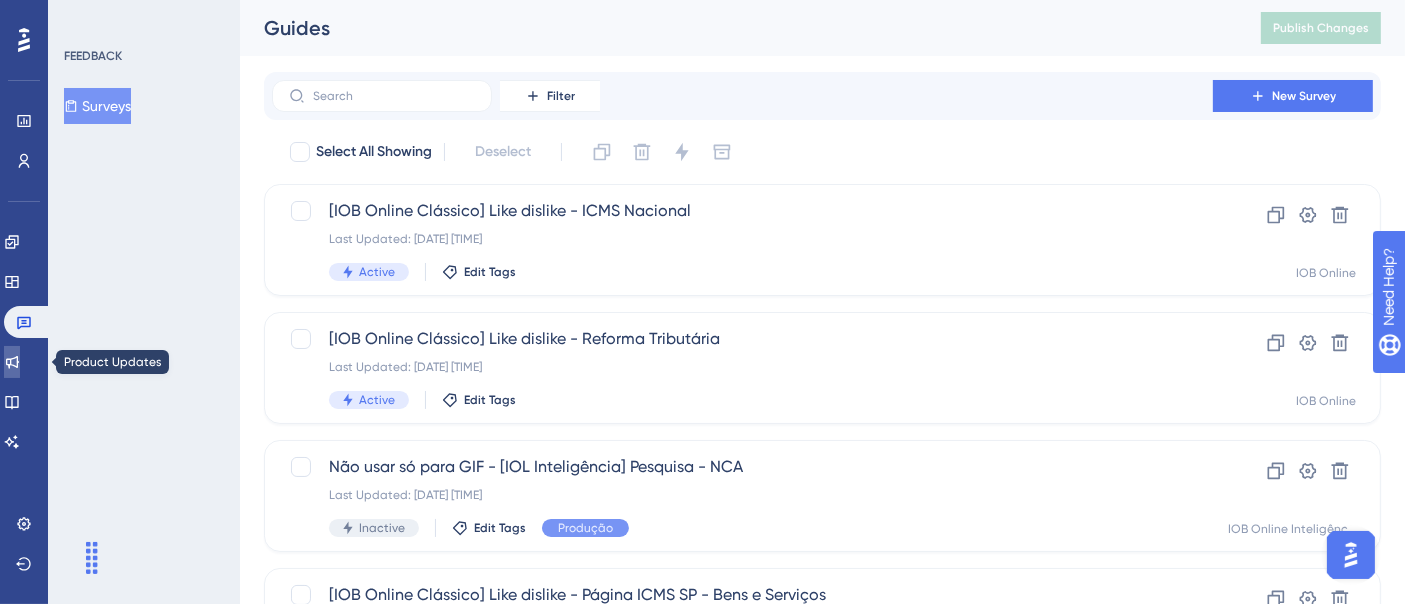 click 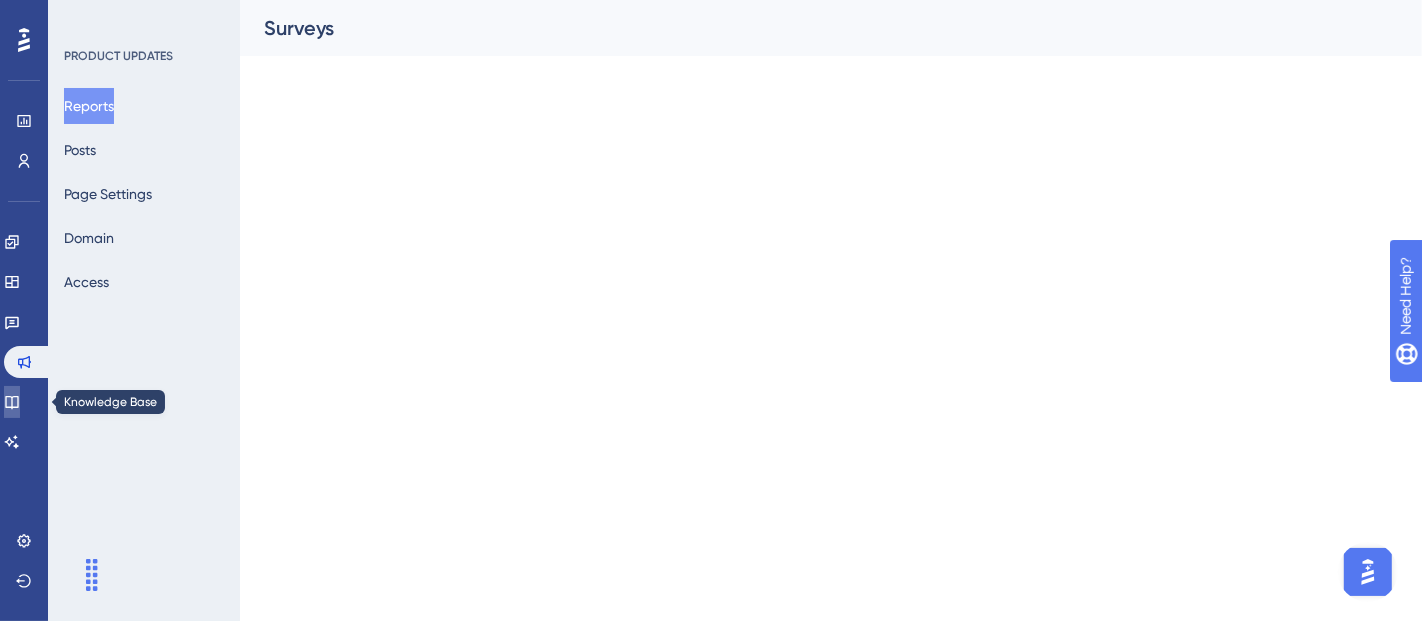 click 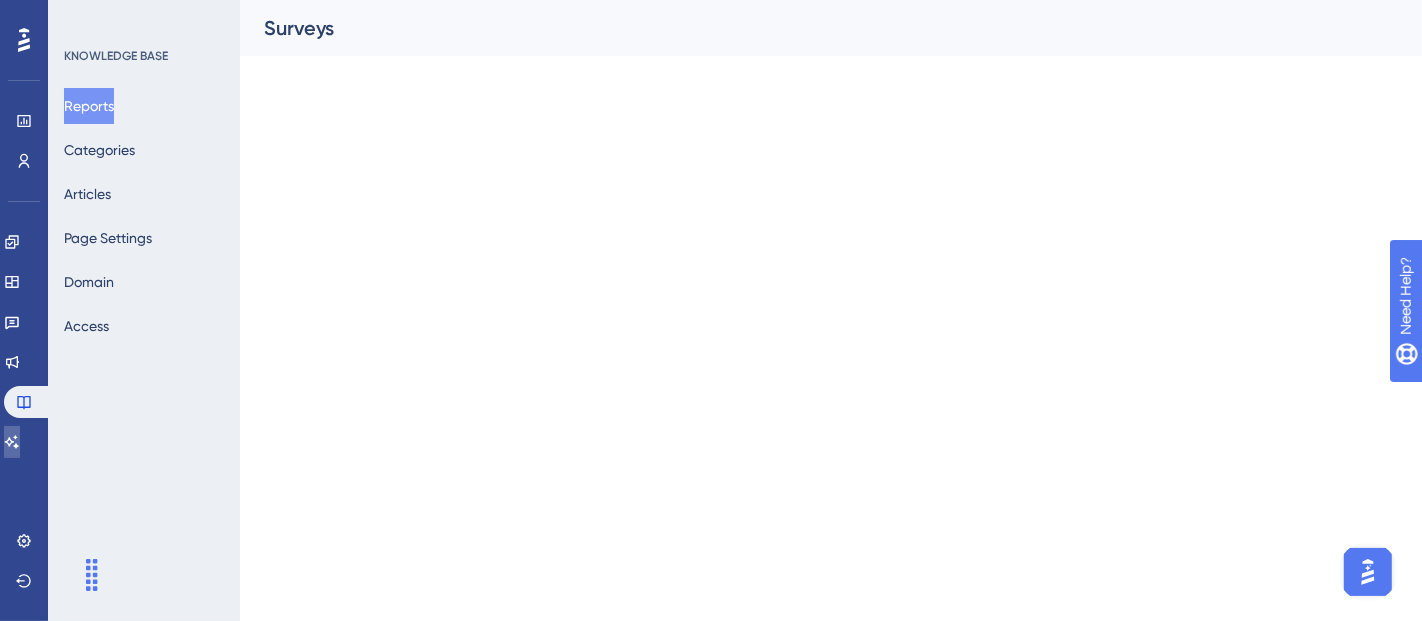 click 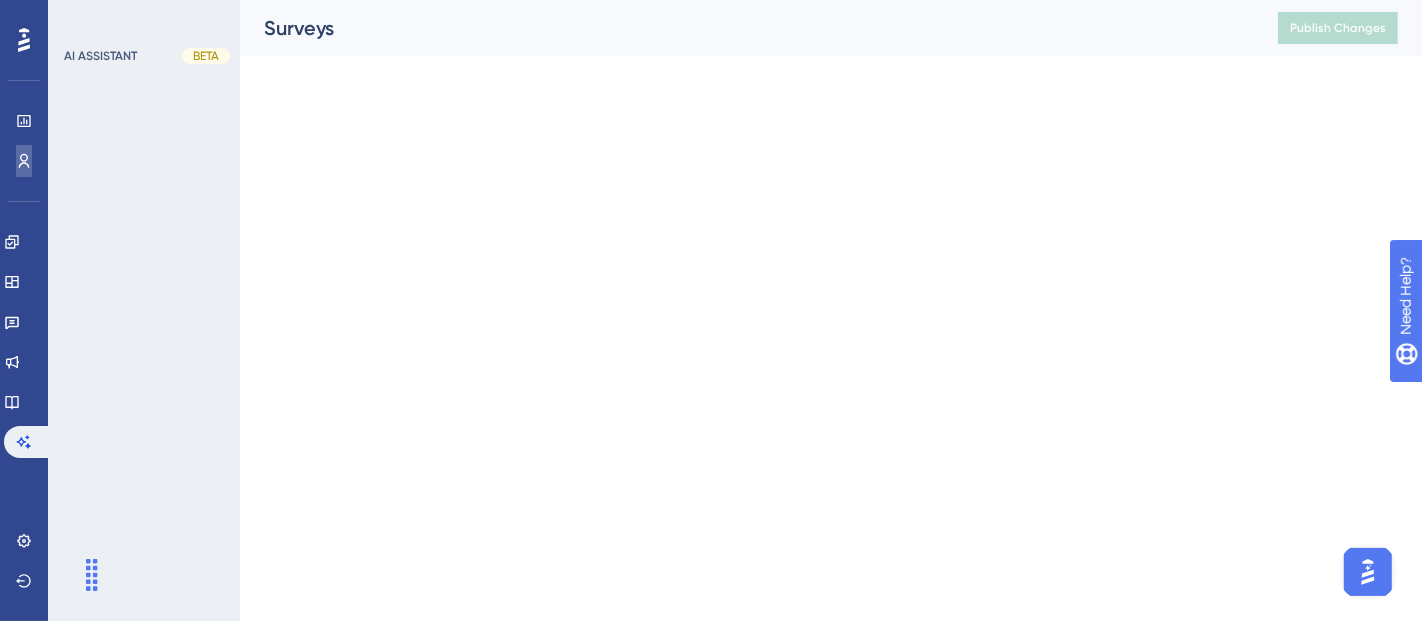 click at bounding box center [24, 161] 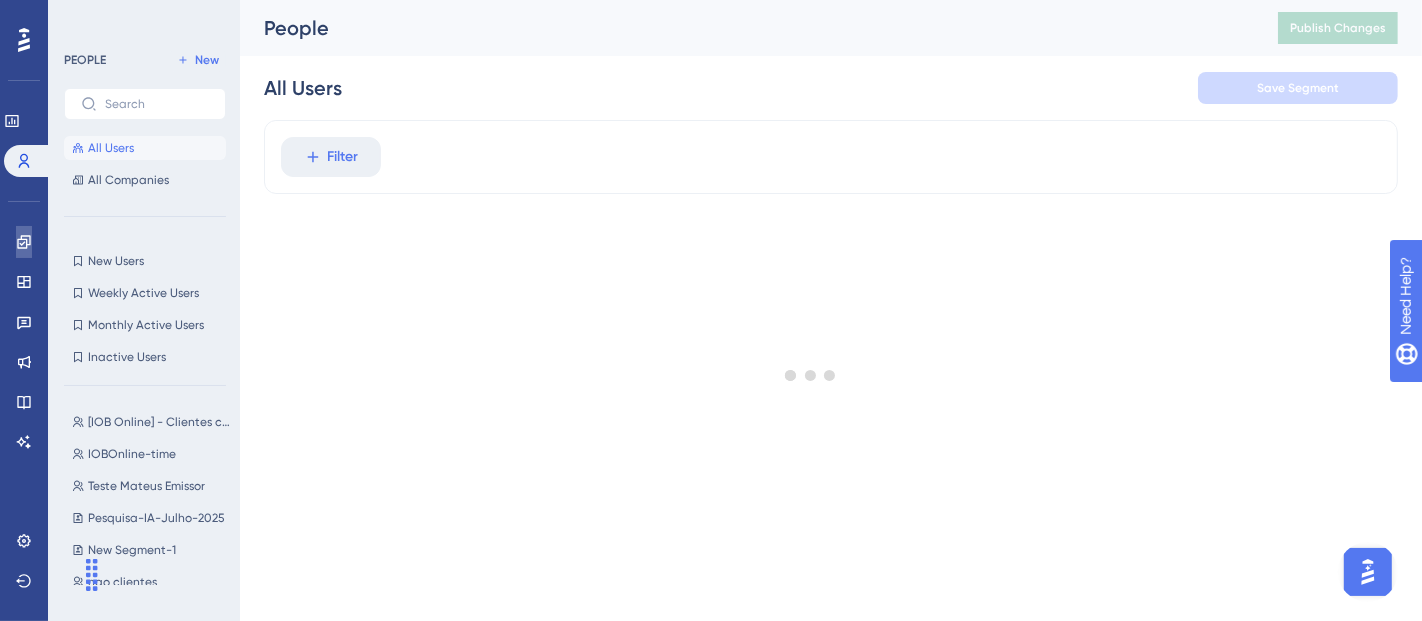 click at bounding box center (24, 242) 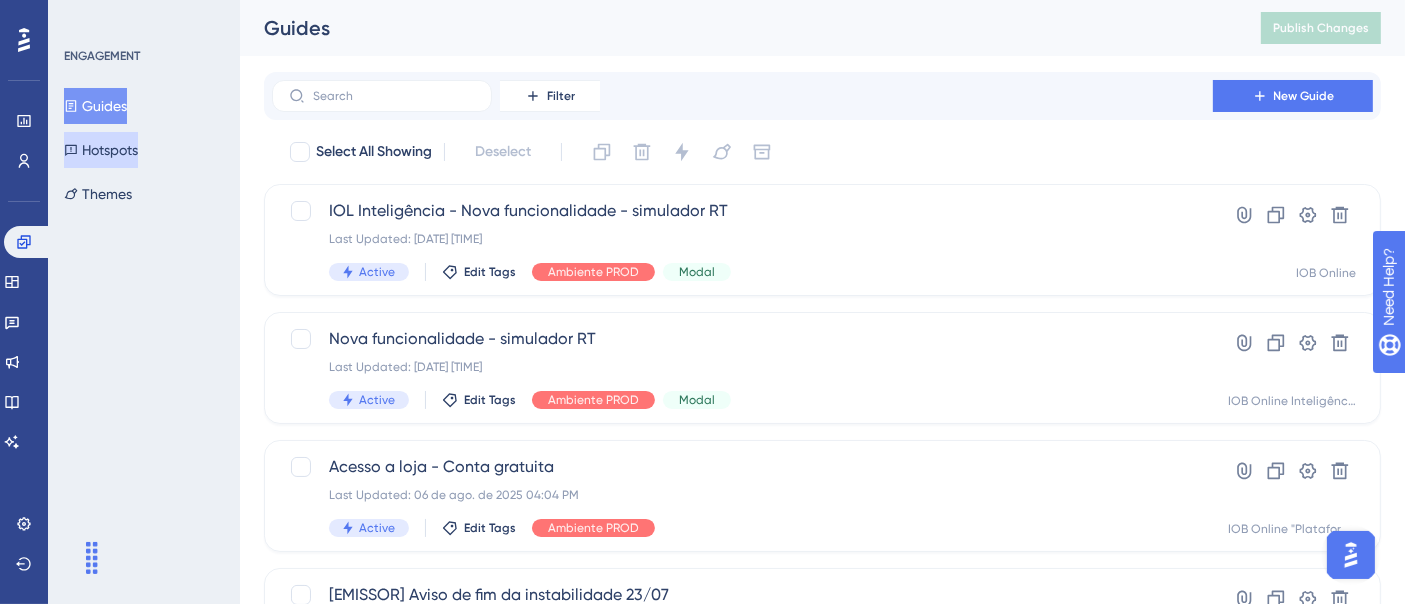 click on "Hotspots" at bounding box center [101, 150] 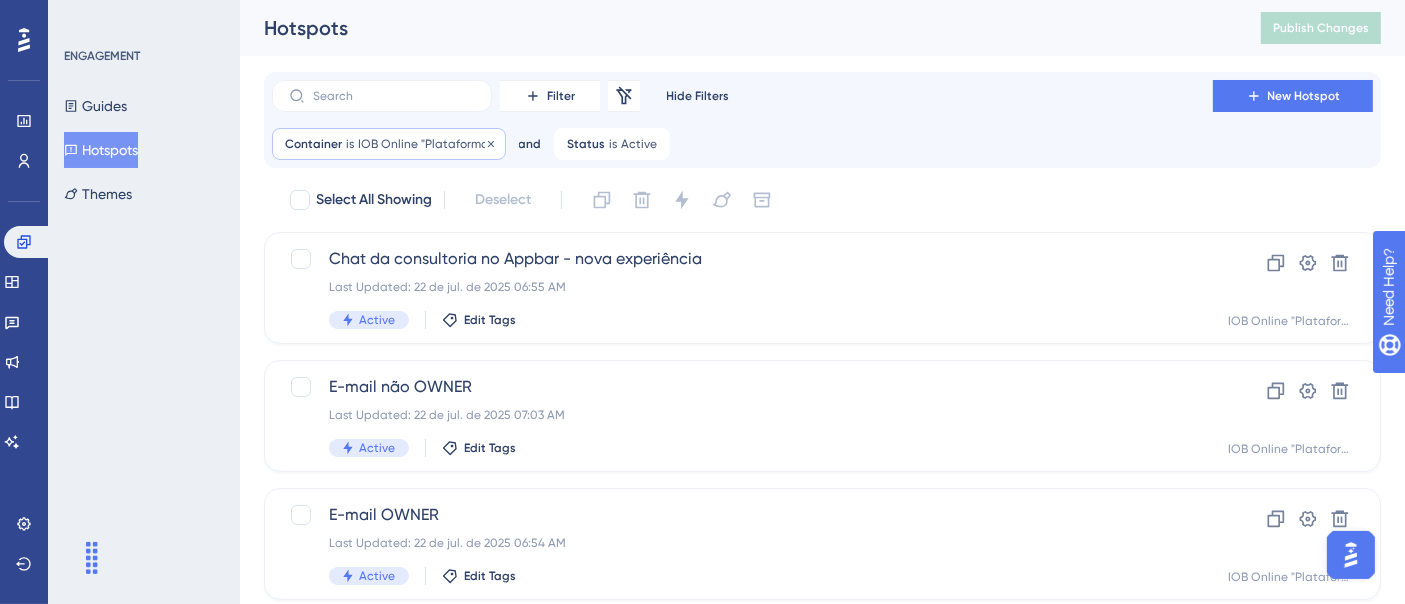 click on "IOB Online "Plataforma"" at bounding box center (425, 144) 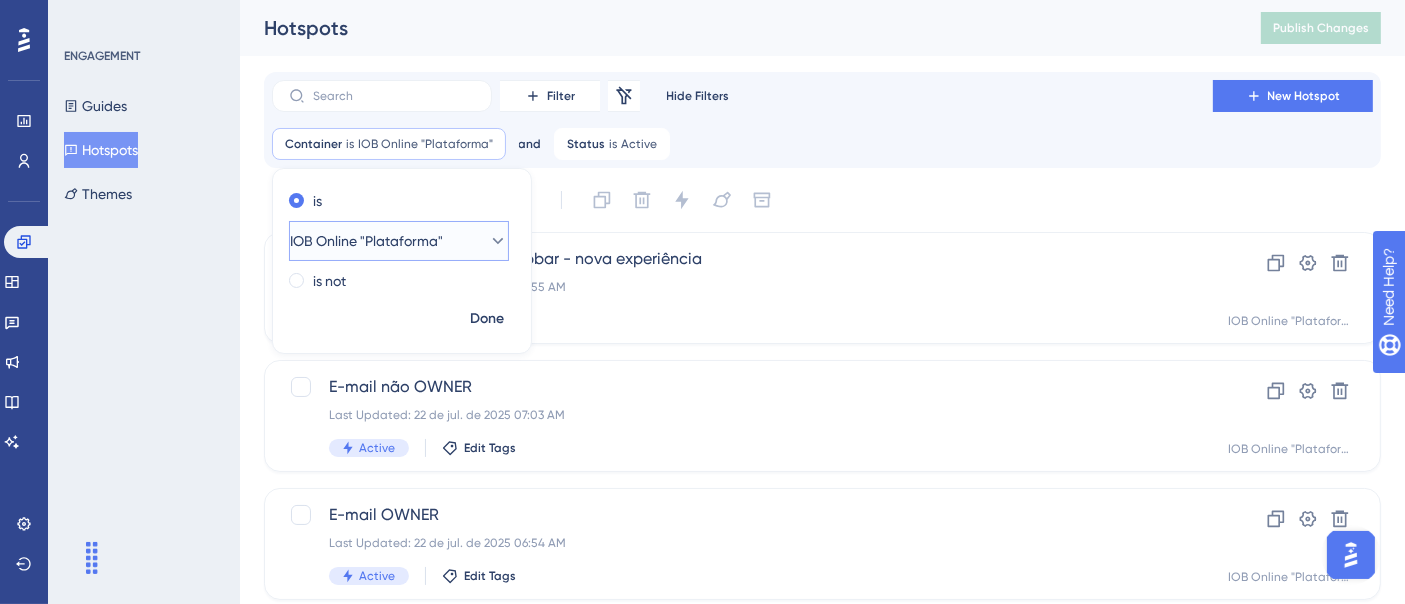 click on "IOB Online "Plataforma"" at bounding box center (366, 241) 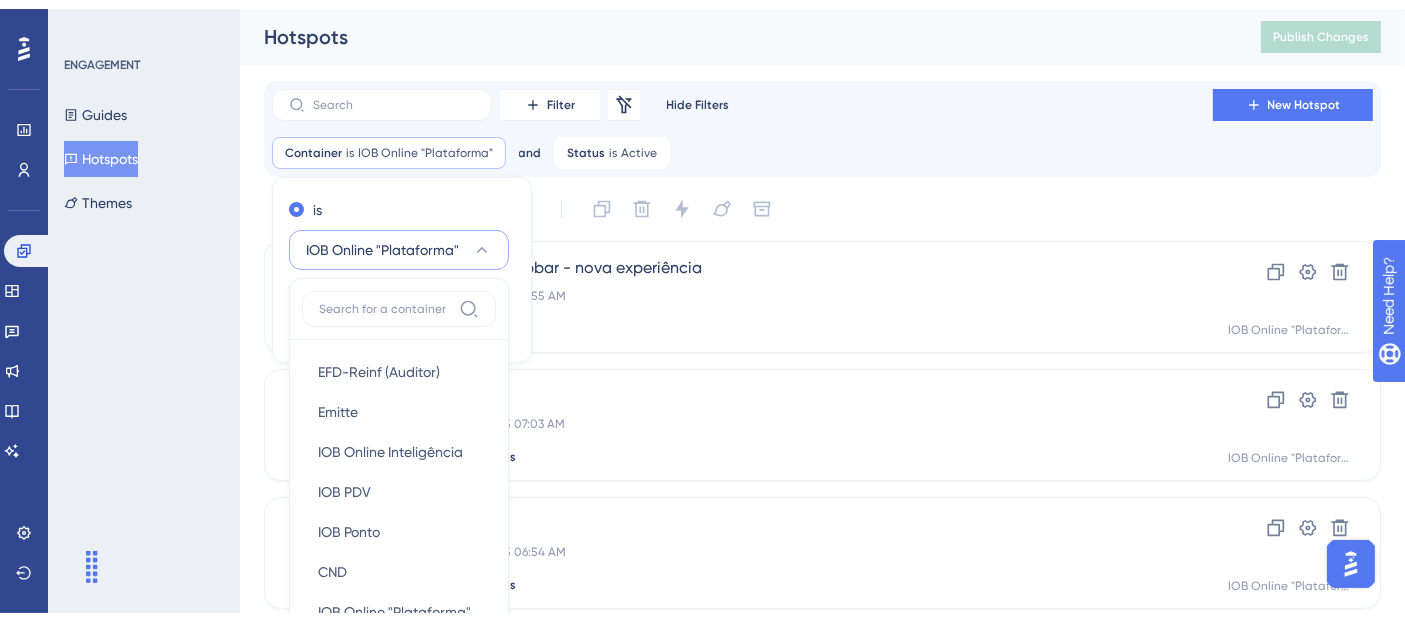 scroll, scrollTop: 167, scrollLeft: 0, axis: vertical 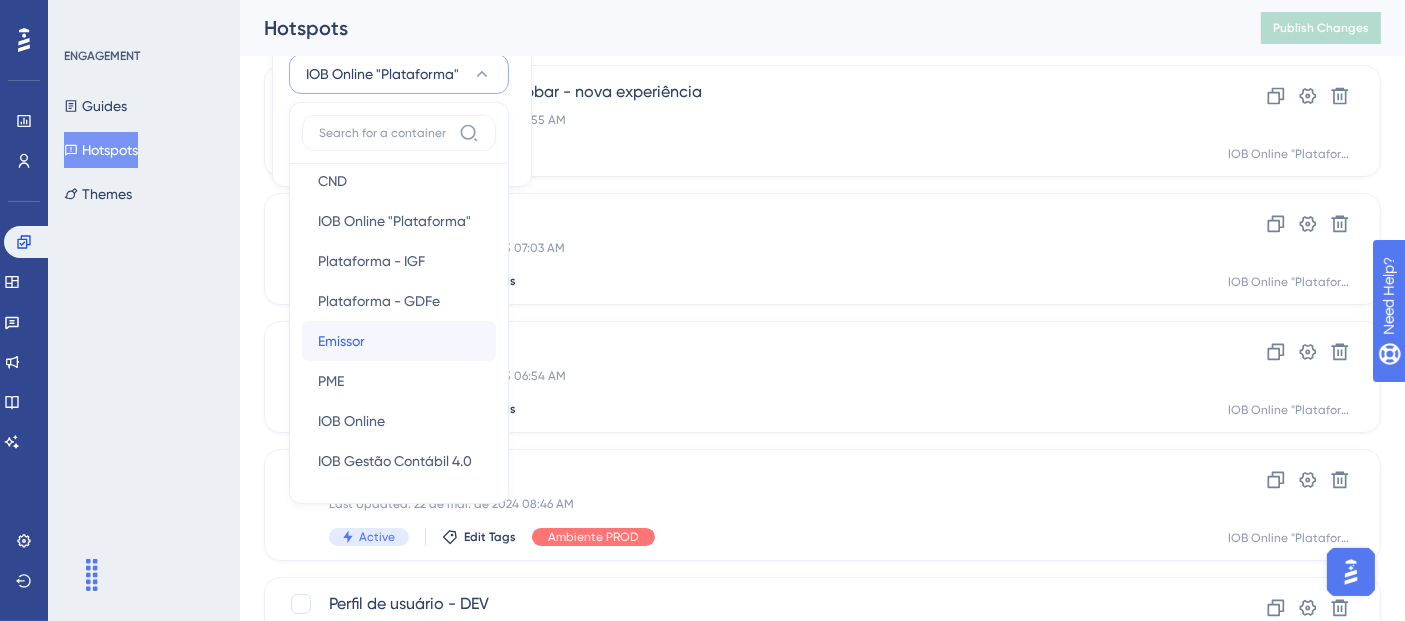 click on "Emissor Emissor" at bounding box center (399, 341) 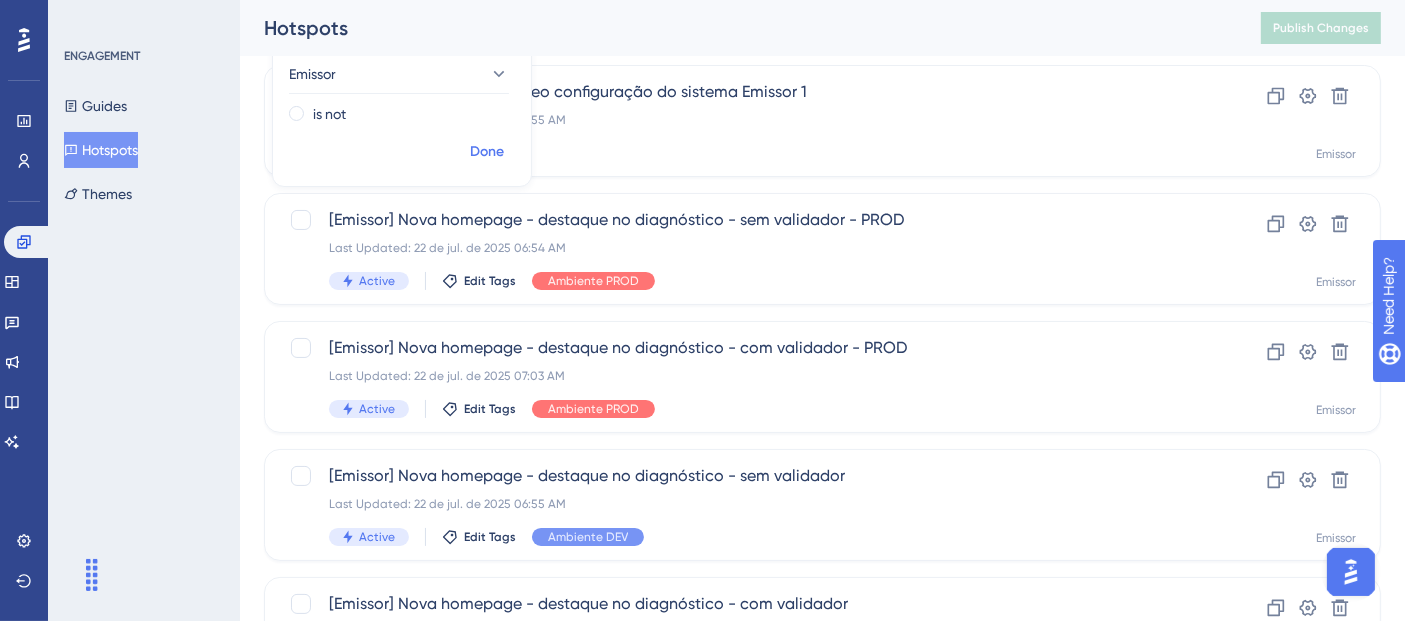 click on "Done" at bounding box center [487, 152] 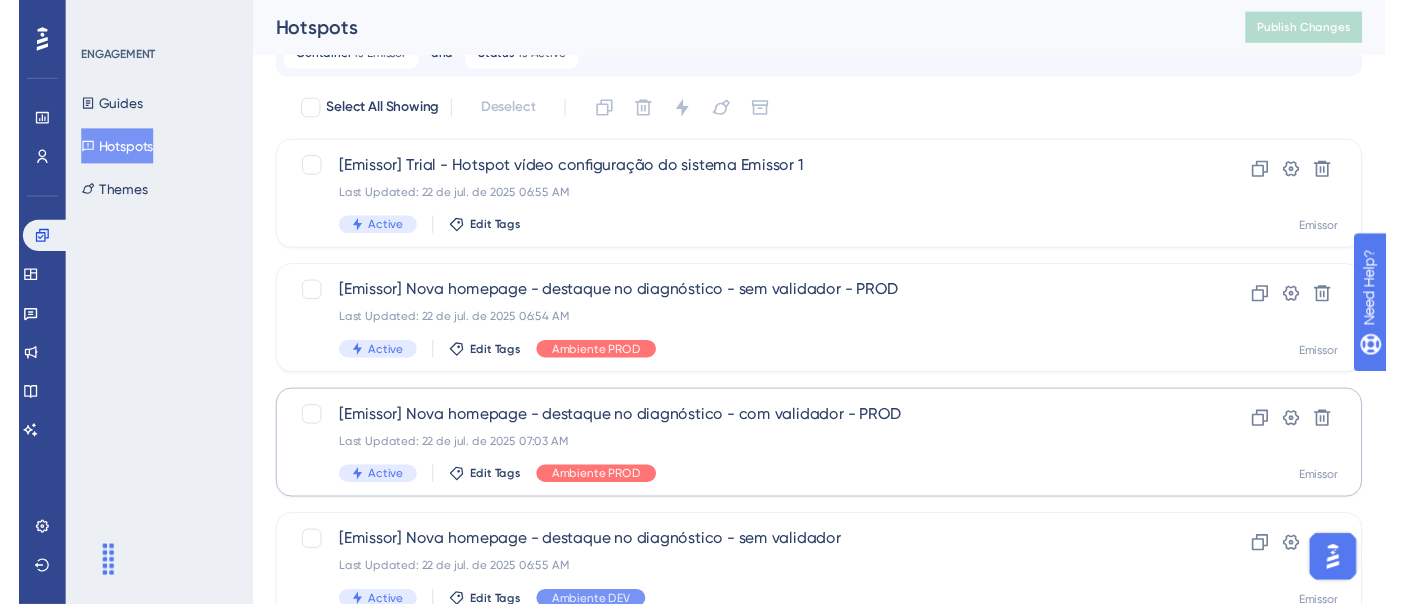 scroll, scrollTop: 0, scrollLeft: 0, axis: both 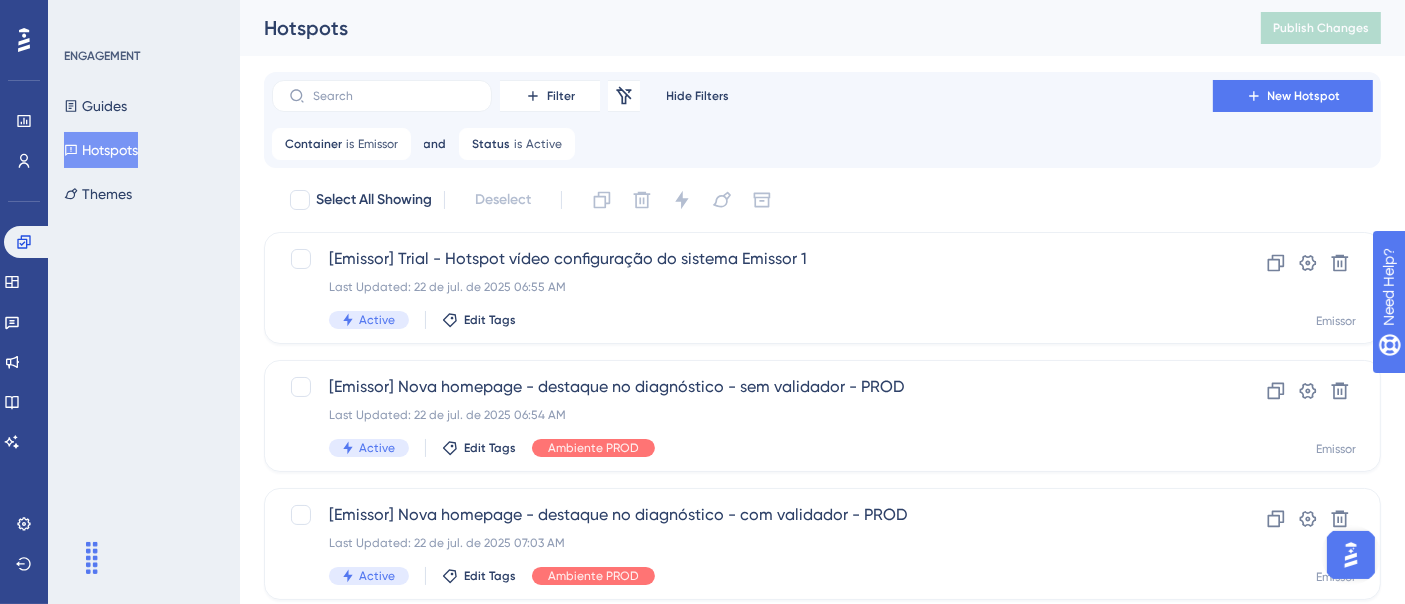 click on "Select All Showing Deselect" at bounding box center [834, 200] 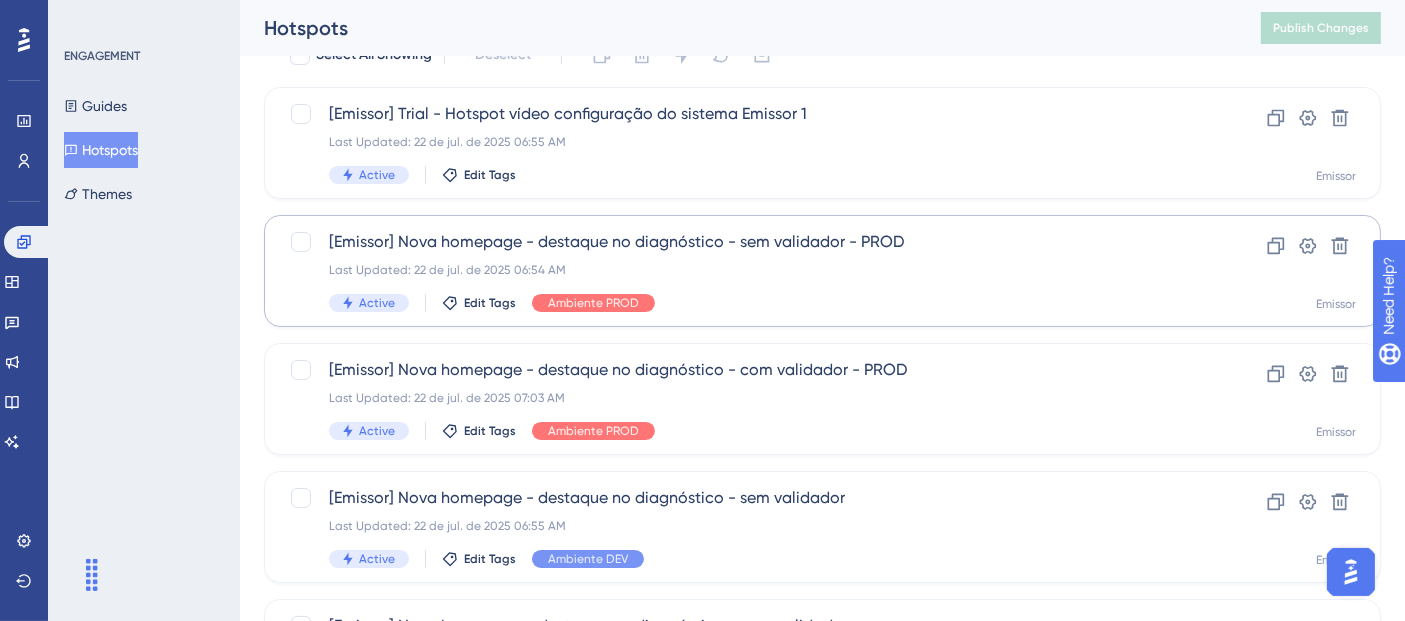 scroll, scrollTop: 222, scrollLeft: 0, axis: vertical 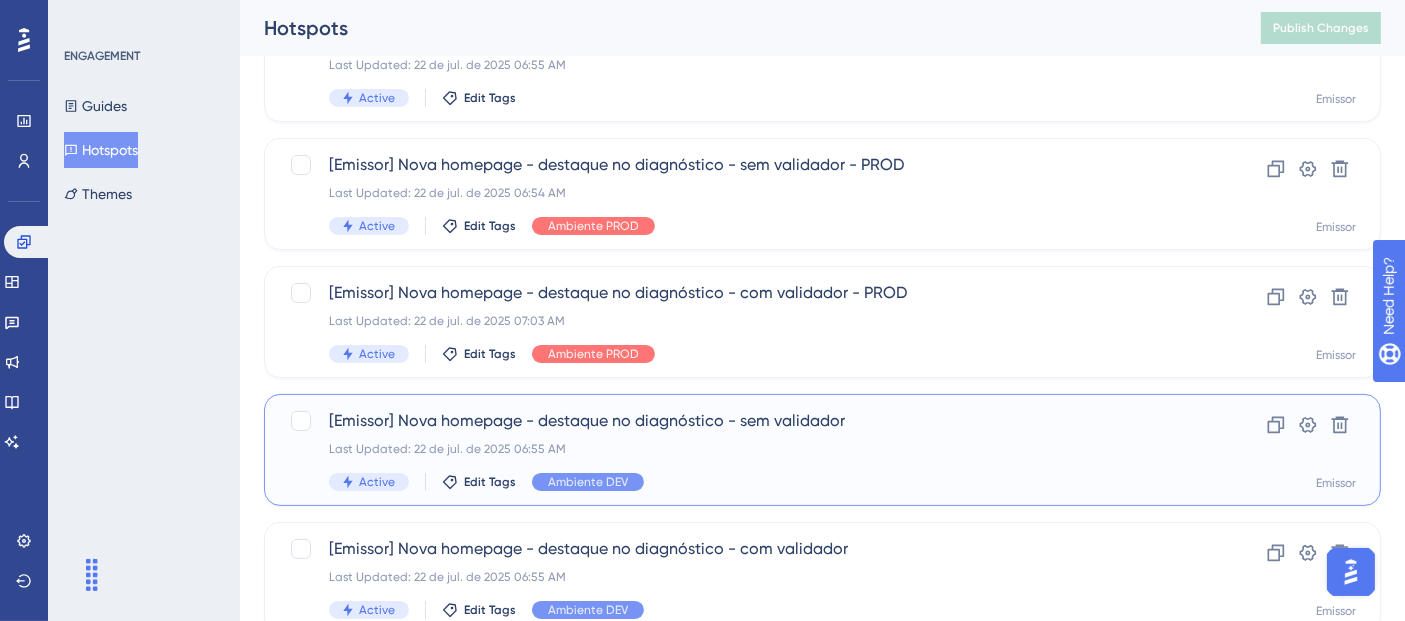 click on "Last Updated: 22 de jul. de 2025 06:55 AM" at bounding box center [742, 449] 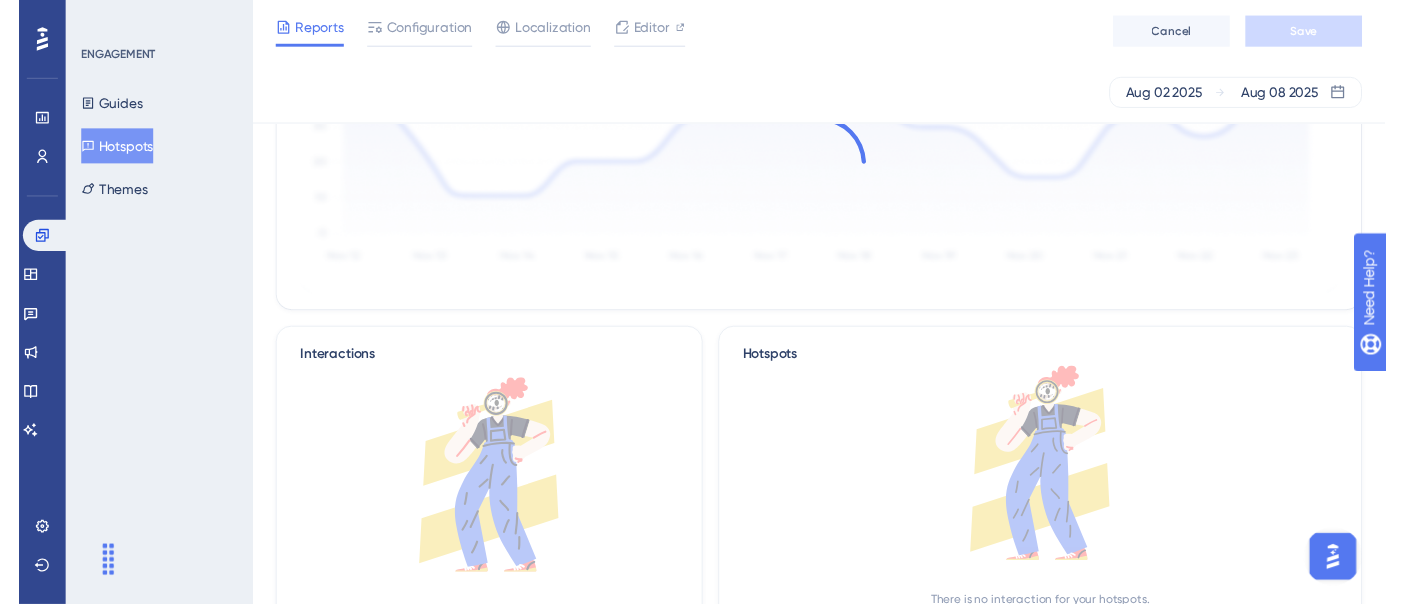 scroll, scrollTop: 0, scrollLeft: 0, axis: both 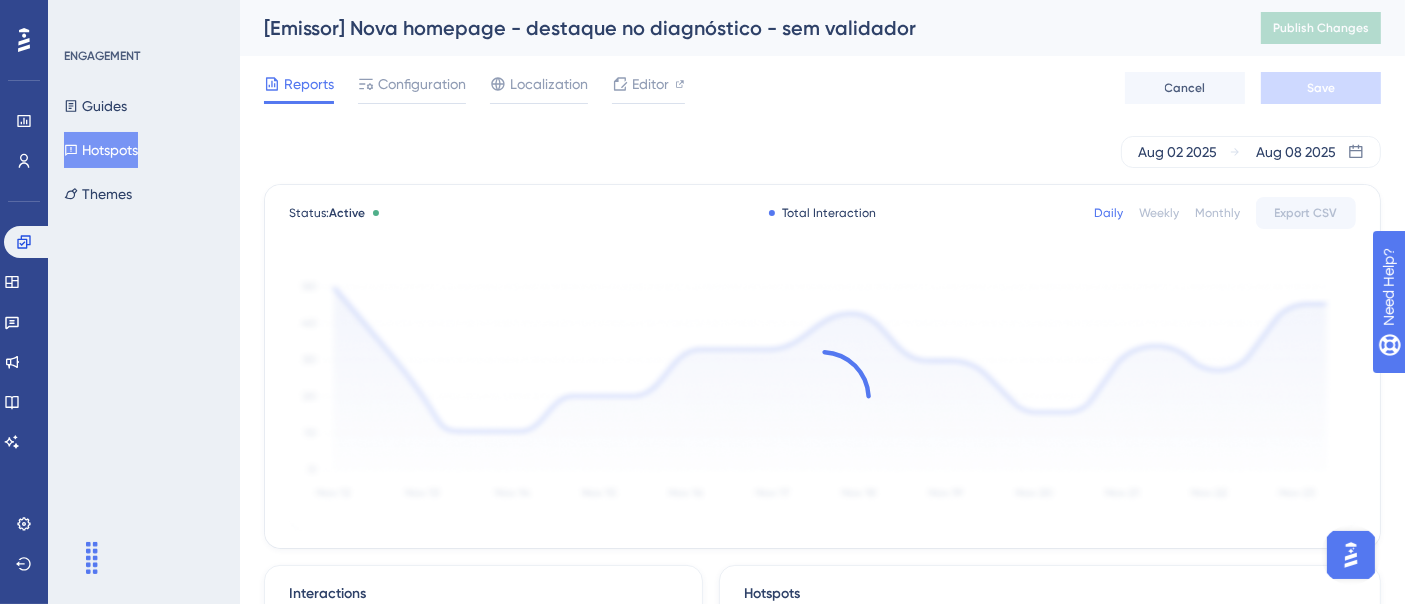 click on "Reports Configuration Localization Editor Cancel Save" at bounding box center (822, 88) 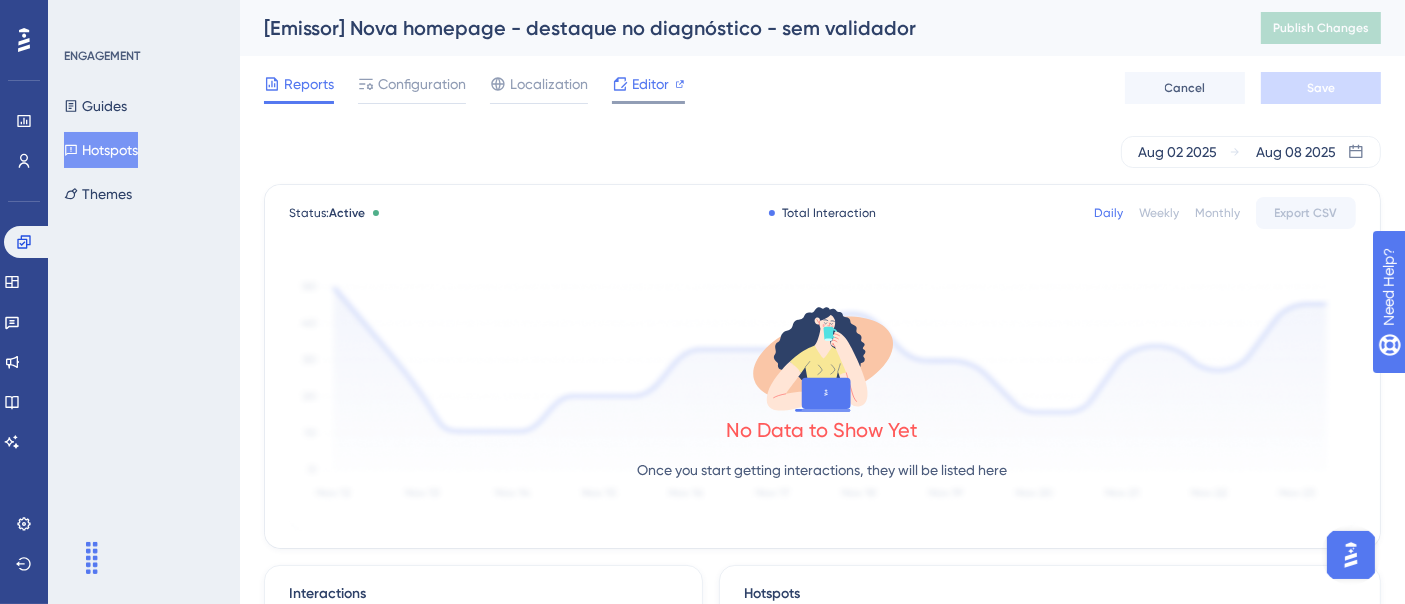click on "Editor" at bounding box center (650, 84) 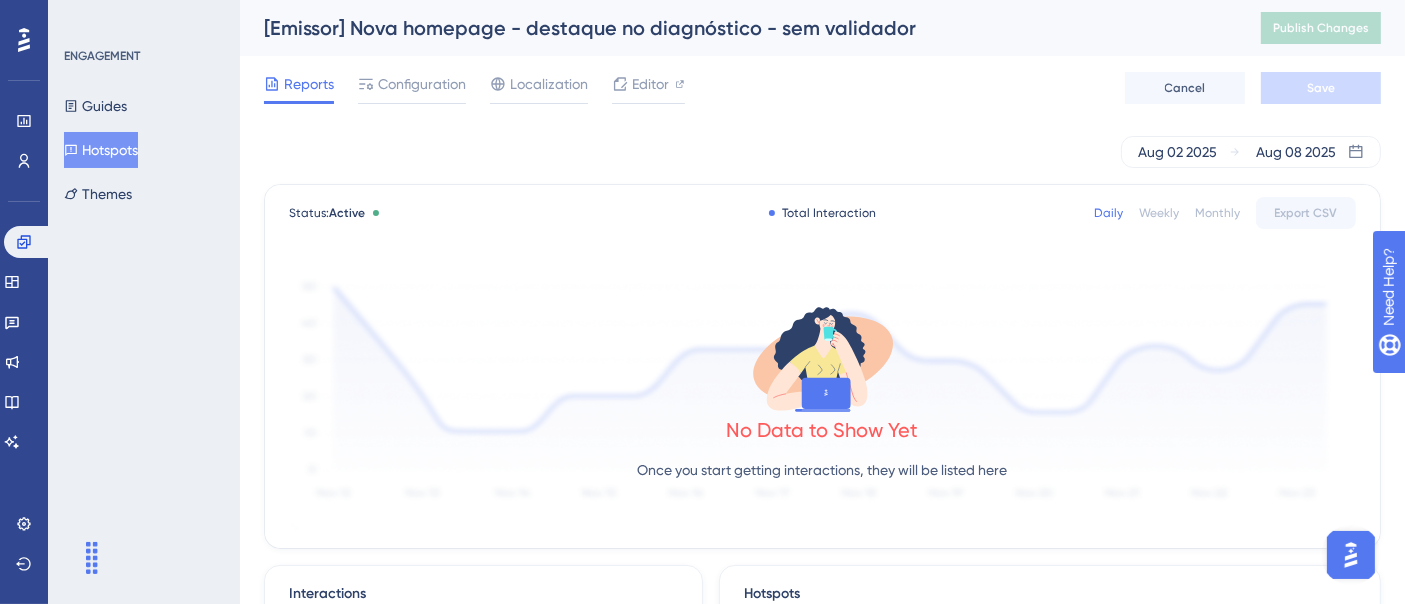 click on "Hotspots" at bounding box center [101, 150] 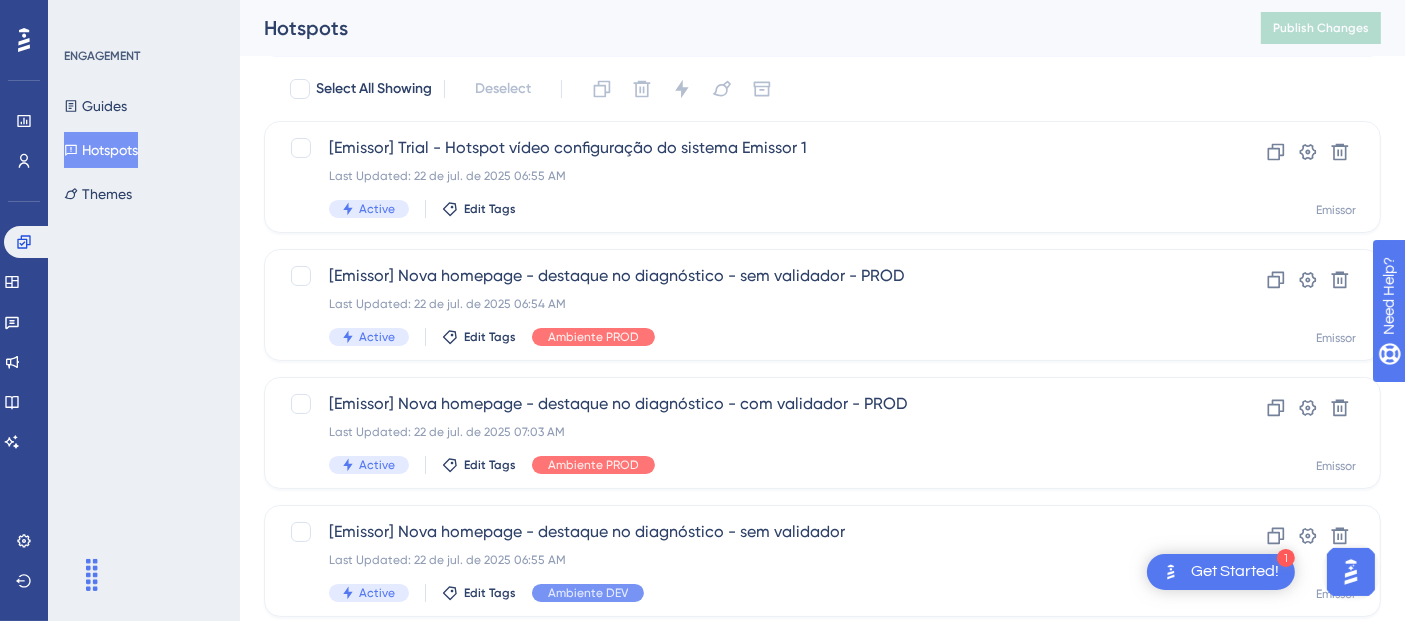 scroll, scrollTop: 222, scrollLeft: 0, axis: vertical 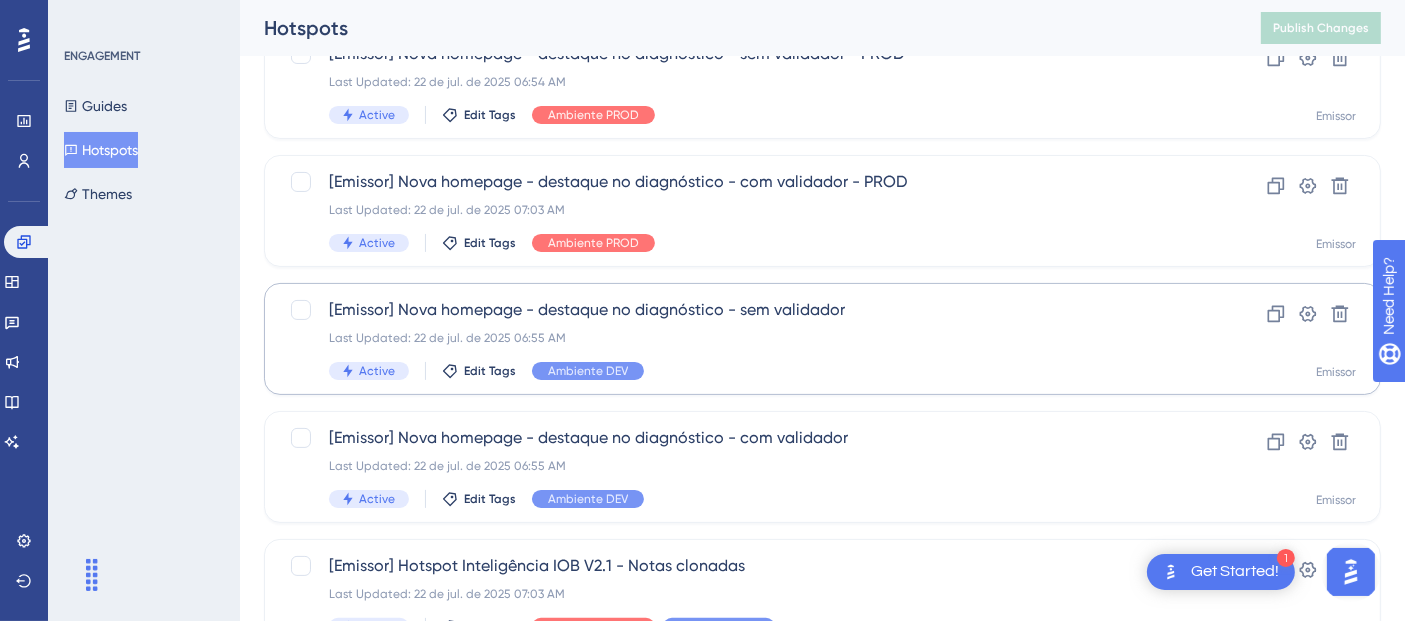 click on "Select All Showing Deselect [Emissor] Trial - Hotspot vídeo configuração do sistema Emissor 1 Last Updated: [DATE] [TIME] Active Edit Tags Clone Settings Delete Emissor [Emissor] Nova homepage - destaque no diagnóstico - sem validador - PROD Last Updated: [DATE] [TIME] Active Edit Tags Ambiente PROD Clone Settings Delete Emissor [Emissor] Nova homepage - destaque no diagnóstico - com validador - PROD Last Updated: [DATE] [TIME] Active Edit Tags Ambiente PROD Clone Settings Delete Emissor [Emissor] Nova homepage - destaque no diagnóstico - sem validador Last Updated: [DATE] [TIME] Active Edit Tags Ambiente DEV Clone Settings Delete Emissor [Emissor] Nova homepage - destaque no diagnóstico - com validador Last Updated: [DATE] [TIME] Active Edit Tags Ambiente DEV Clone Settings Delete Emissor [Emissor] Hotspot Inteligência IOB V2.1 - Notas clonadas Last Updated: [DATE] [TIME] Active Edit Tags Ambiente PROD Ambiente DEV" at bounding box center (822, 443) 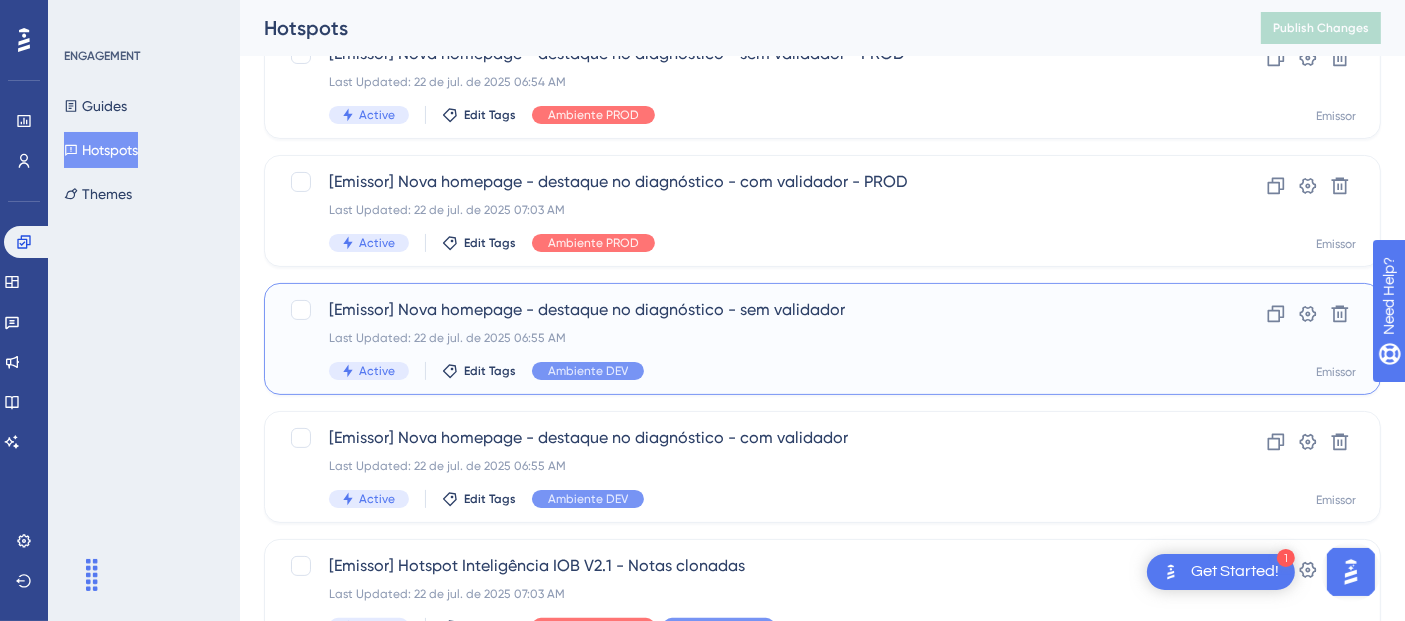 click on "[Emissor] Nova homepage - destaque no diagnóstico - sem validador Last Updated: [DATE] [TIME] Active Edit Tags Ambiente DEV" at bounding box center (742, 339) 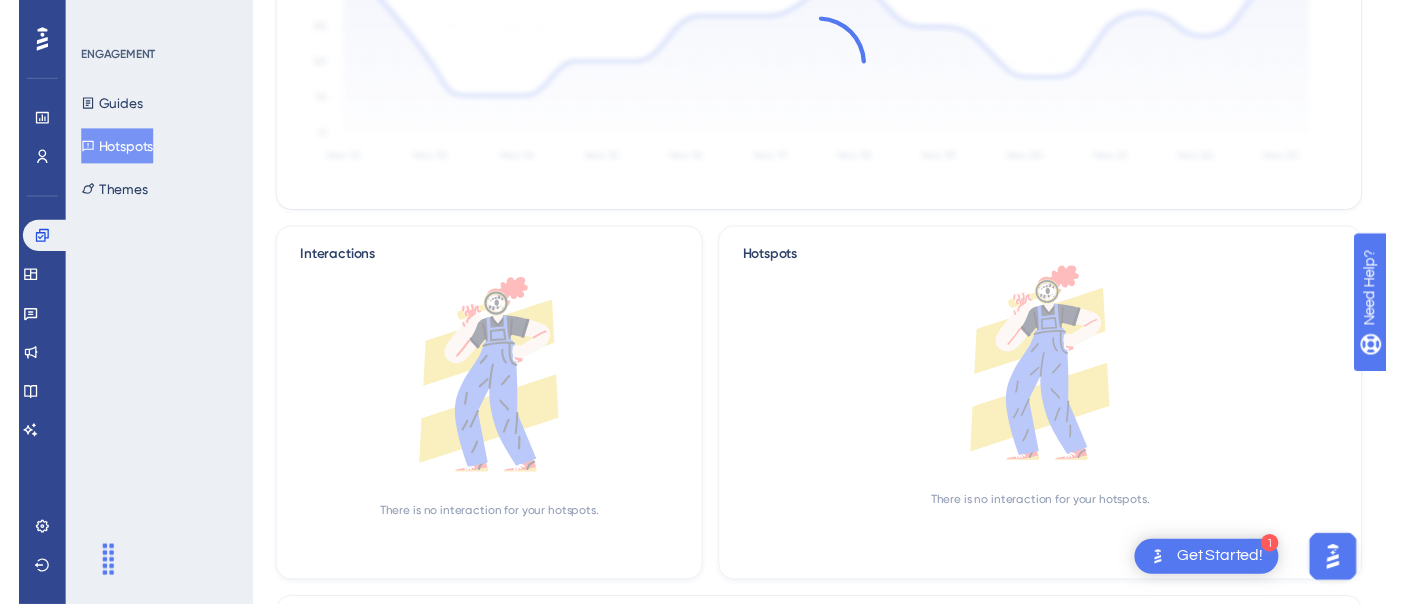 scroll, scrollTop: 0, scrollLeft: 0, axis: both 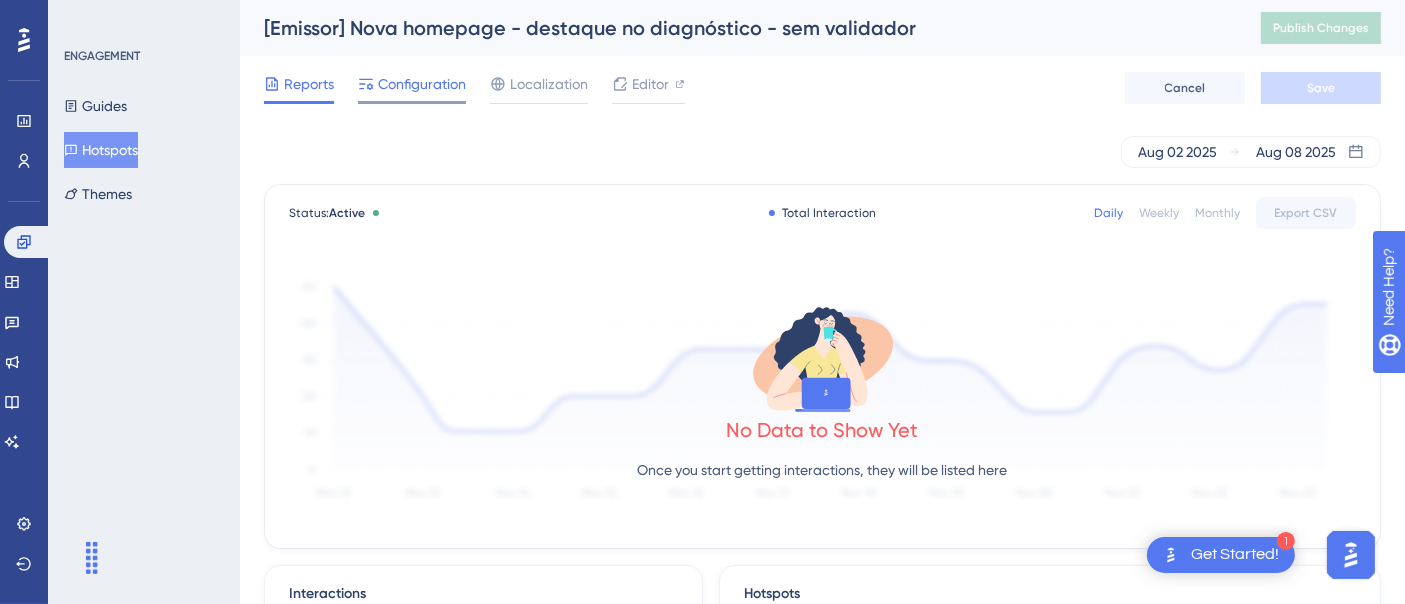 click on "Configuration" at bounding box center (412, 88) 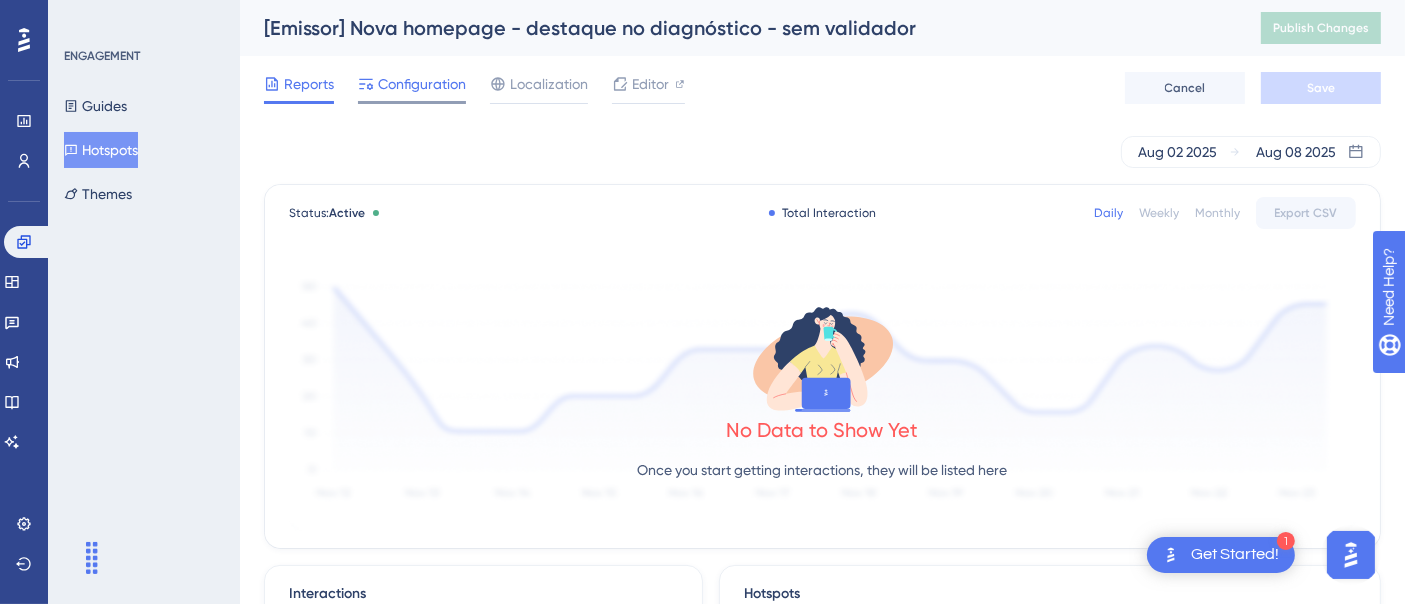 click on "Configuration" at bounding box center (422, 84) 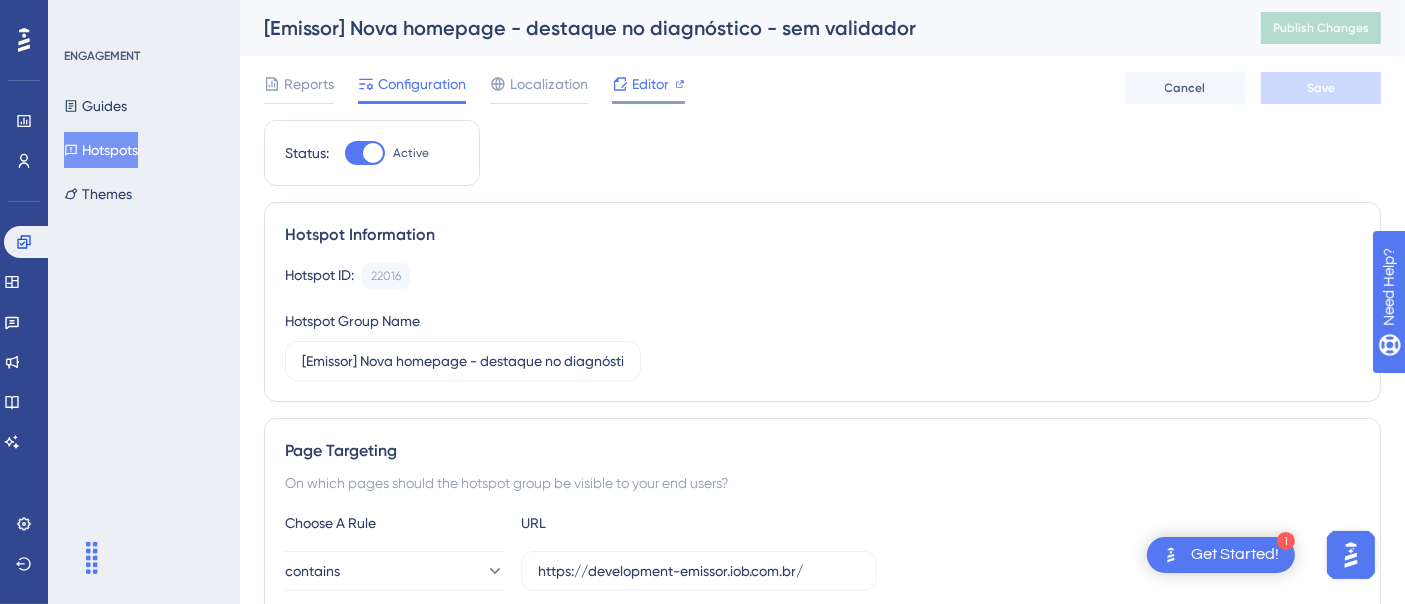 click on "Editor" at bounding box center (650, 84) 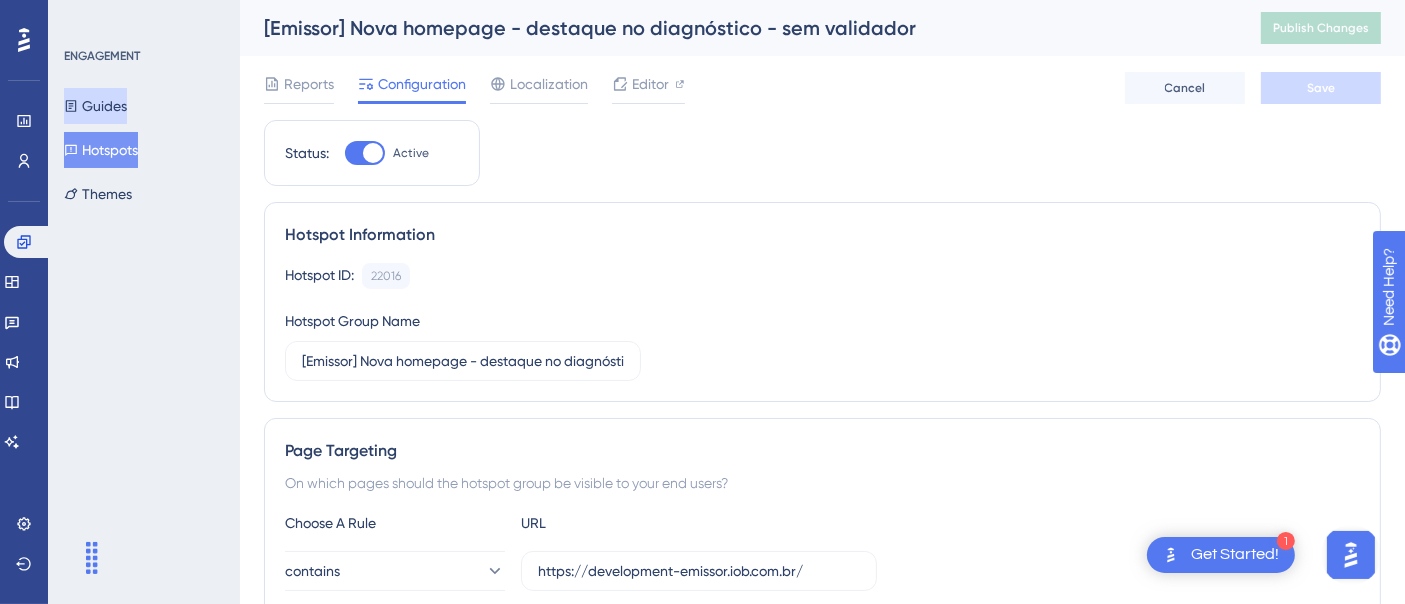 click on "Guides" at bounding box center [95, 106] 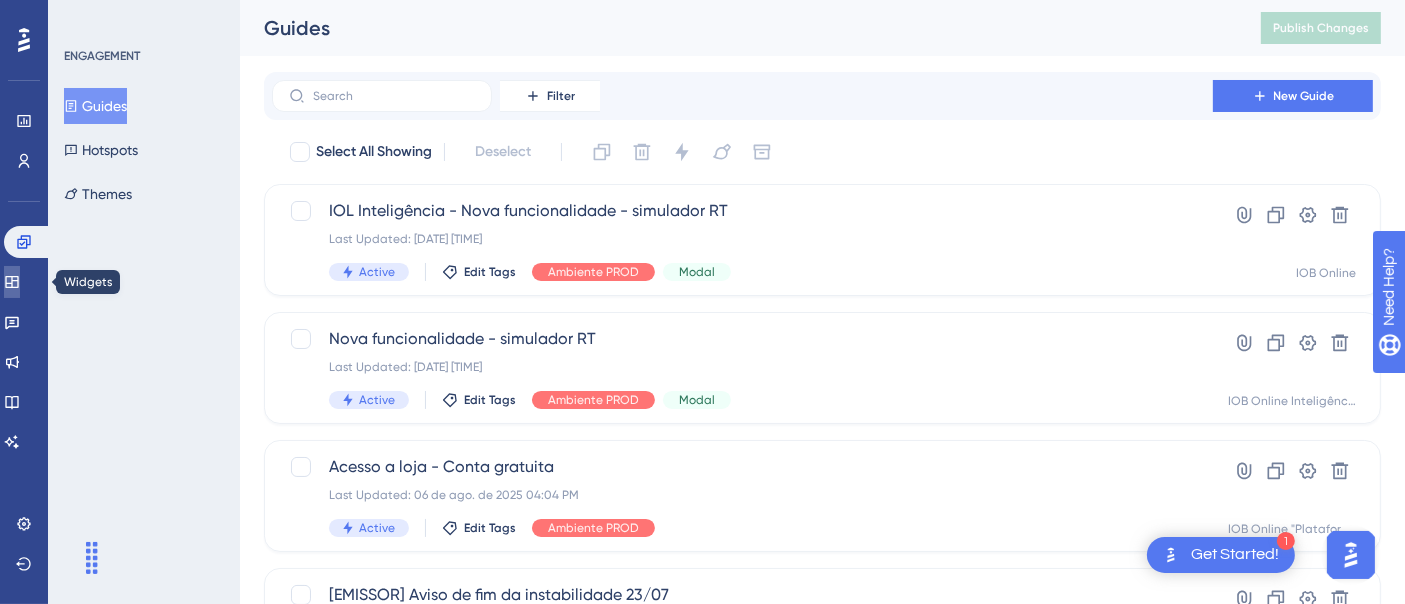 click 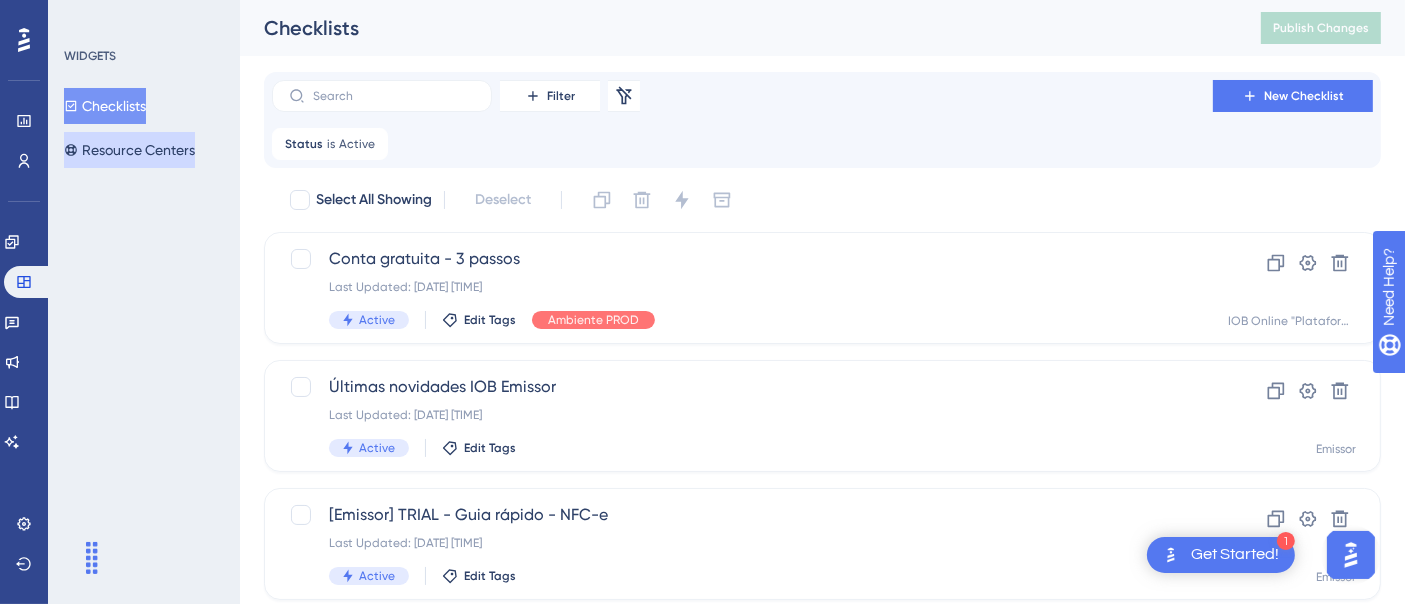 click on "Resource Centers" at bounding box center (129, 150) 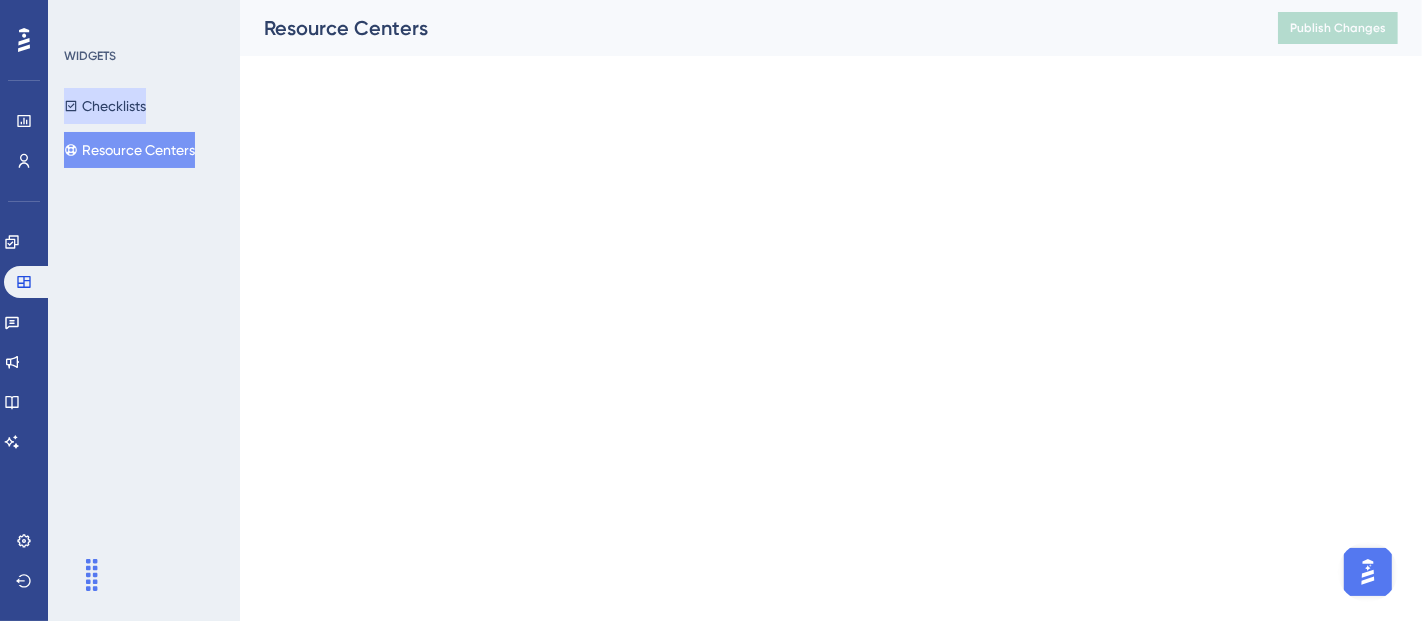click on "Checklists" at bounding box center (105, 106) 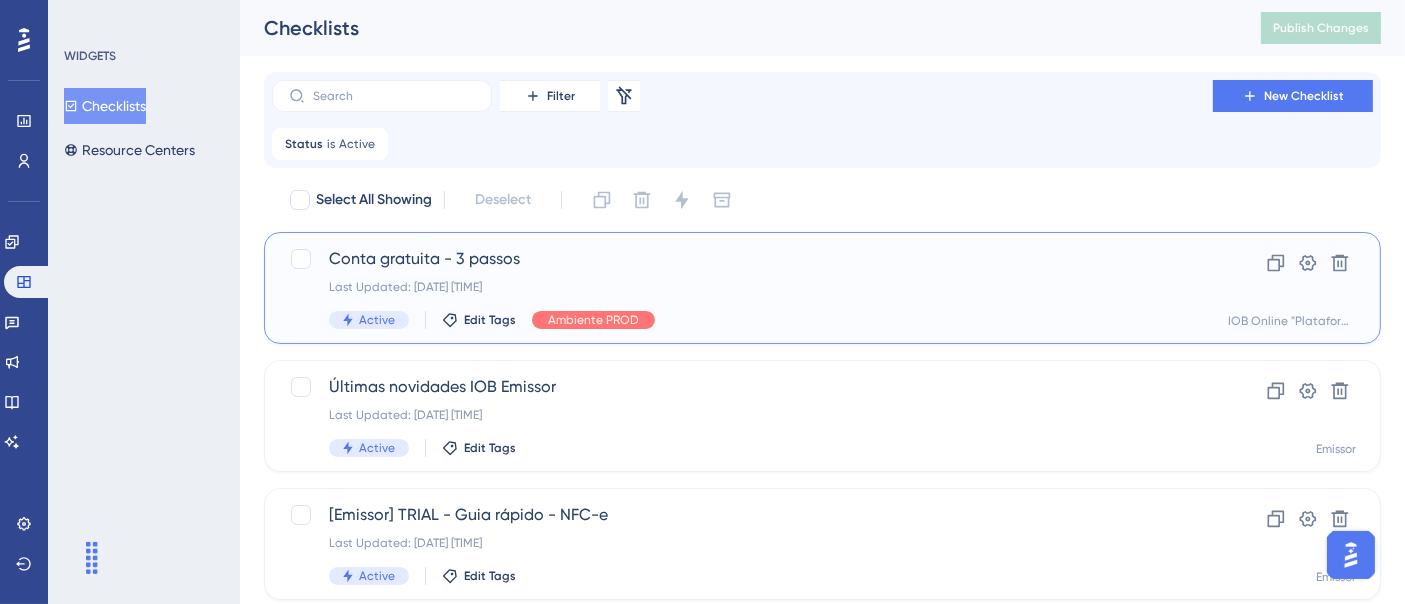 click on "Conta gratuita - 3 passos Last Updated: [DATE] [TIME] Active Edit Tags Ambiente PROD" at bounding box center [742, 288] 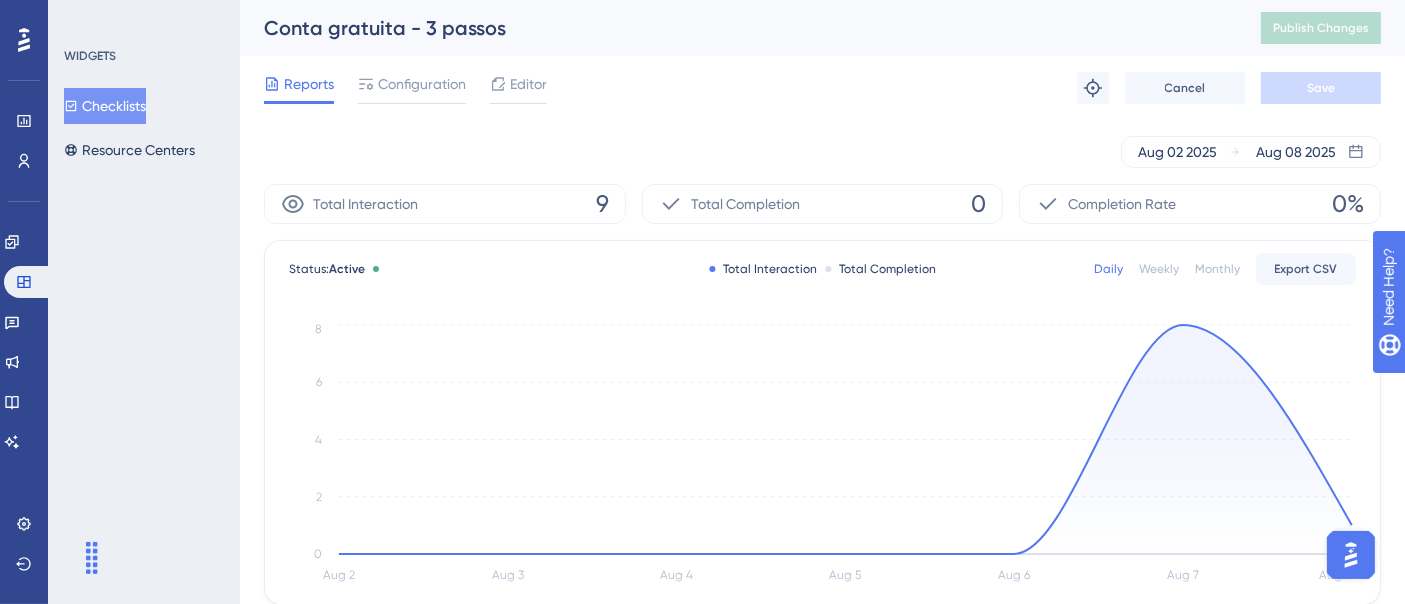 scroll, scrollTop: 0, scrollLeft: 0, axis: both 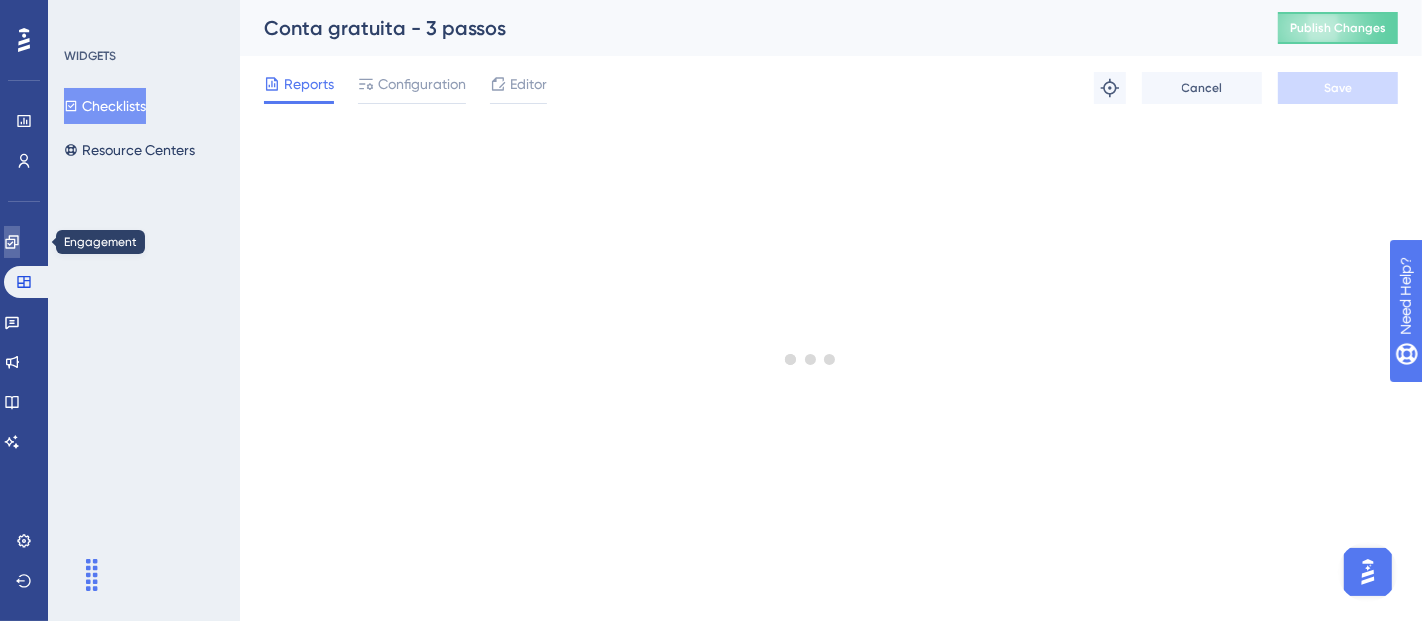click at bounding box center [12, 242] 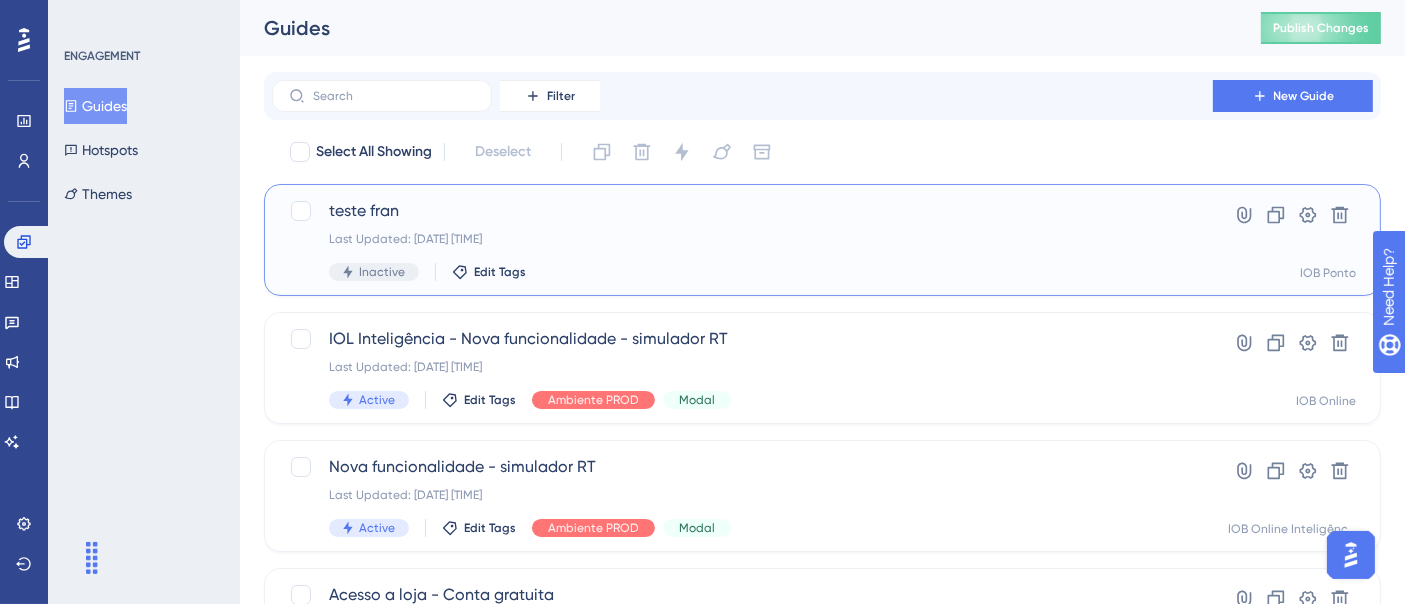 click on "Last Updated: [DATE] [TIME]" at bounding box center (742, 239) 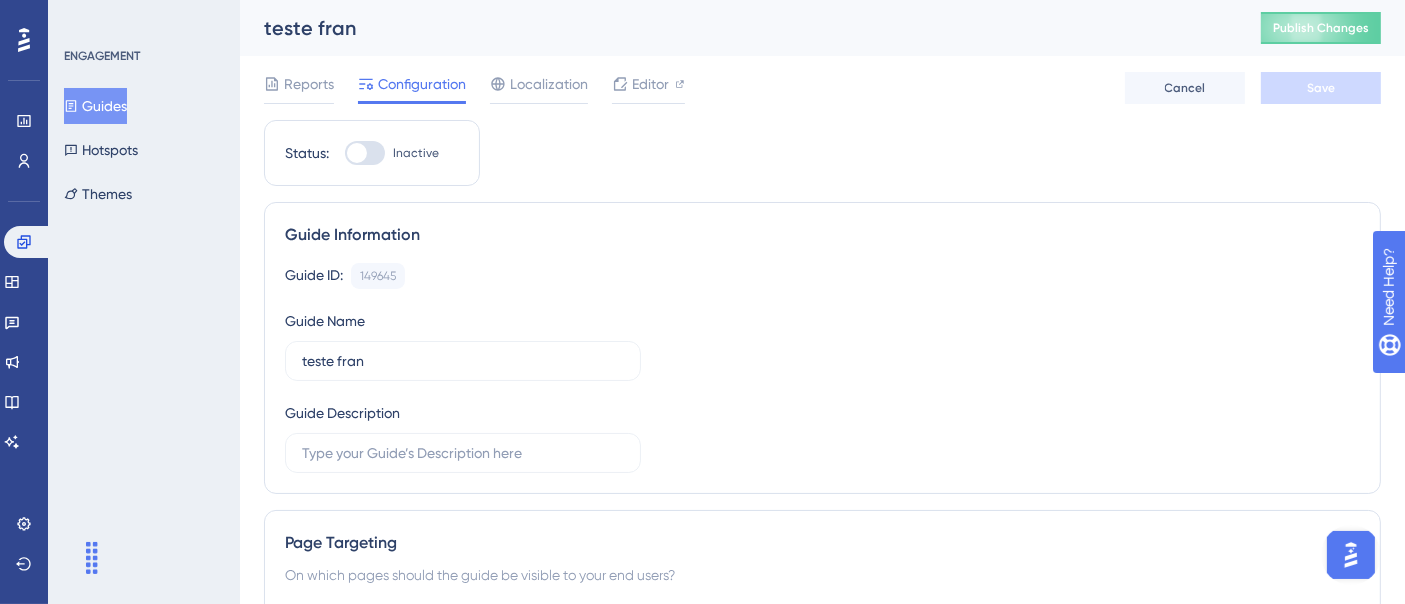 click on "Padrão IOB" at bounding box center (395, 2001) 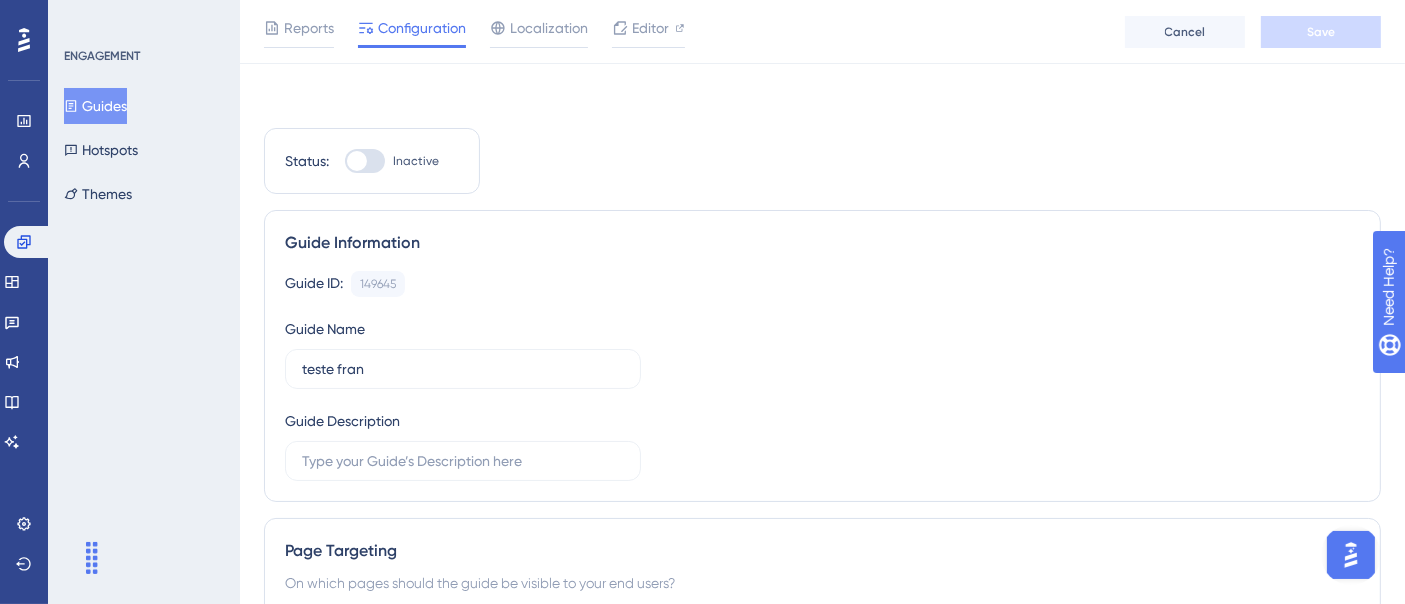 click on "Padrão IOB" at bounding box center [395, 2009] 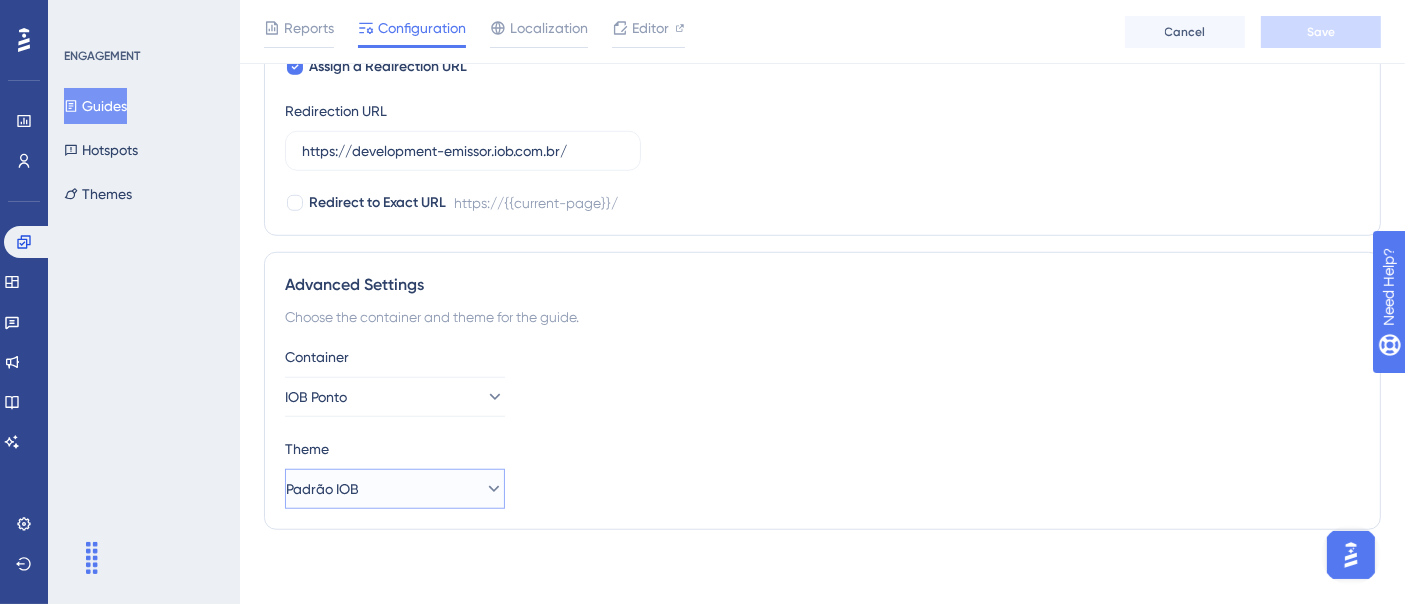 click on "Padrão IOB" at bounding box center (395, 489) 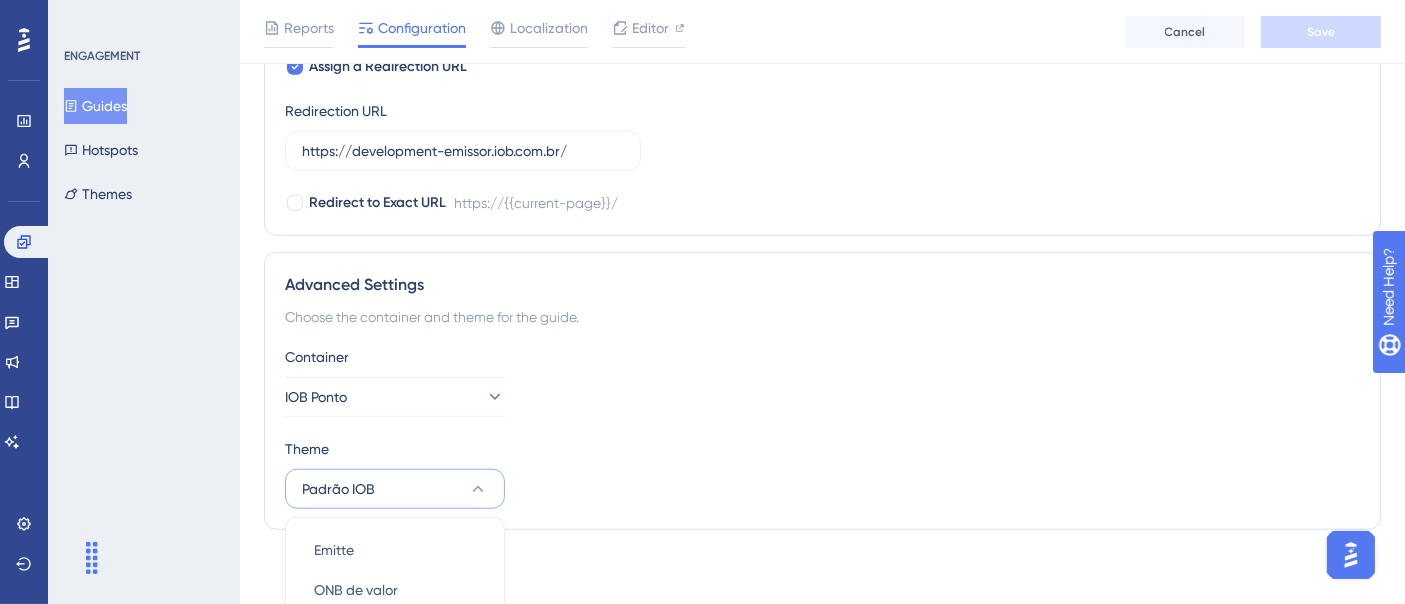 scroll, scrollTop: 1732, scrollLeft: 0, axis: vertical 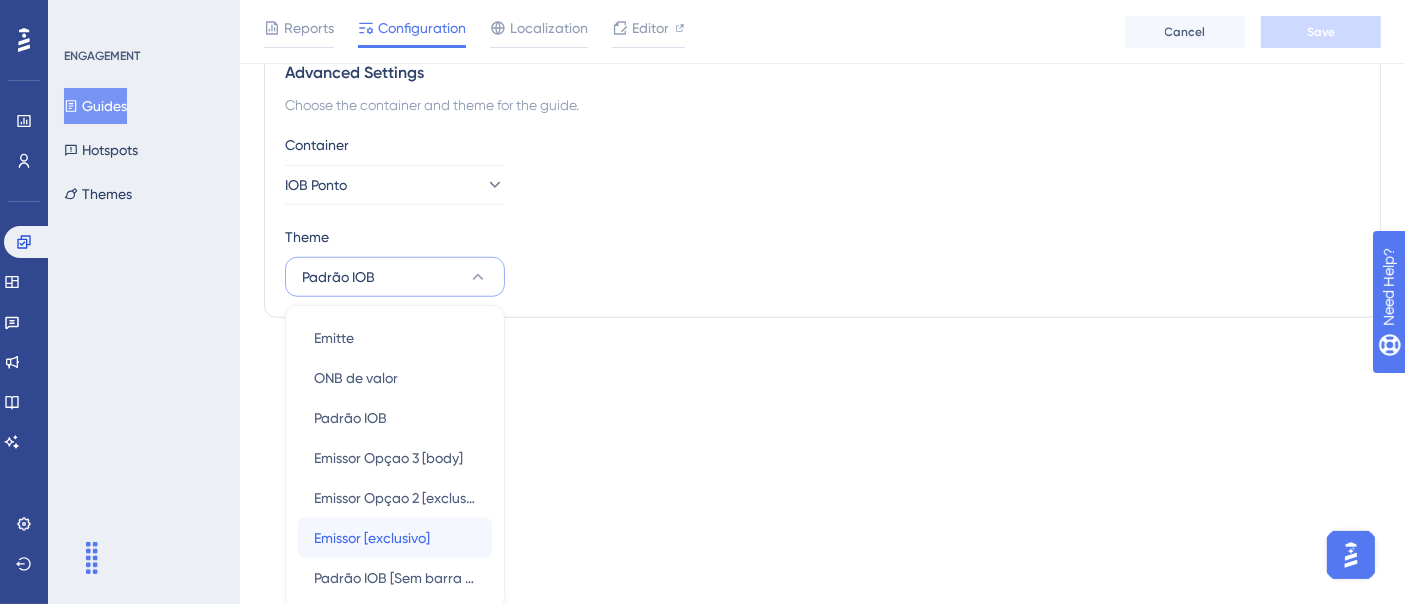 click on "Emissor [exclusivo]" at bounding box center [372, 538] 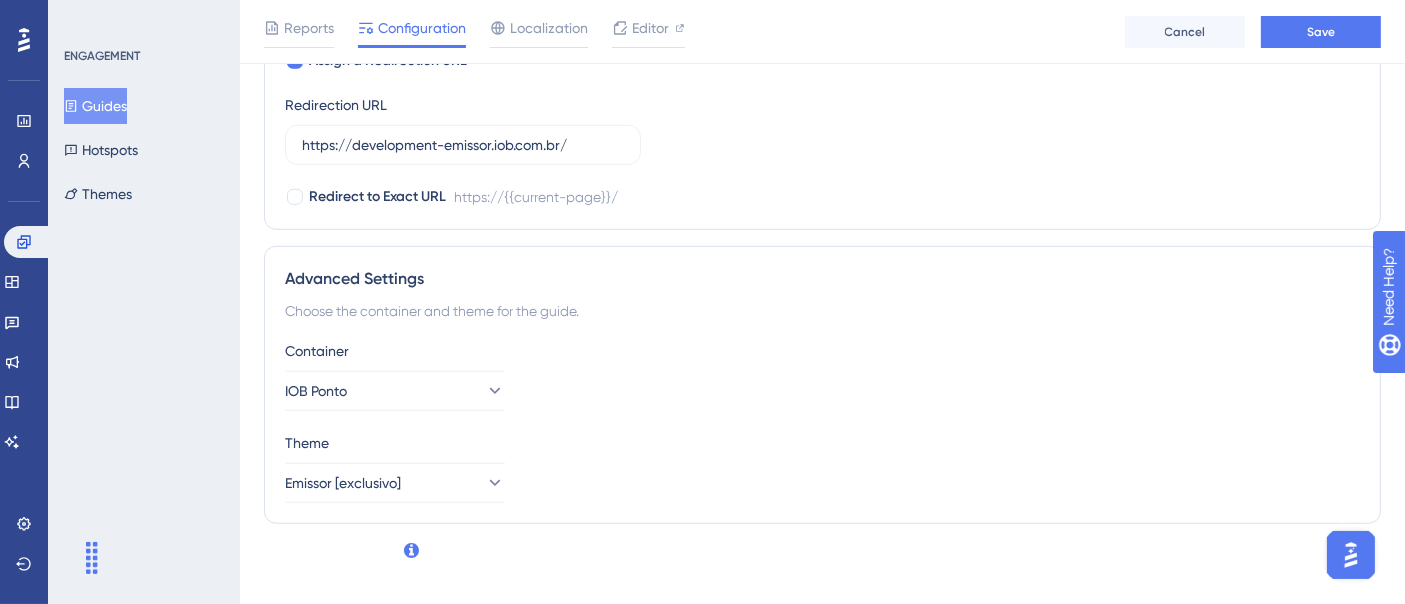 scroll, scrollTop: 1520, scrollLeft: 0, axis: vertical 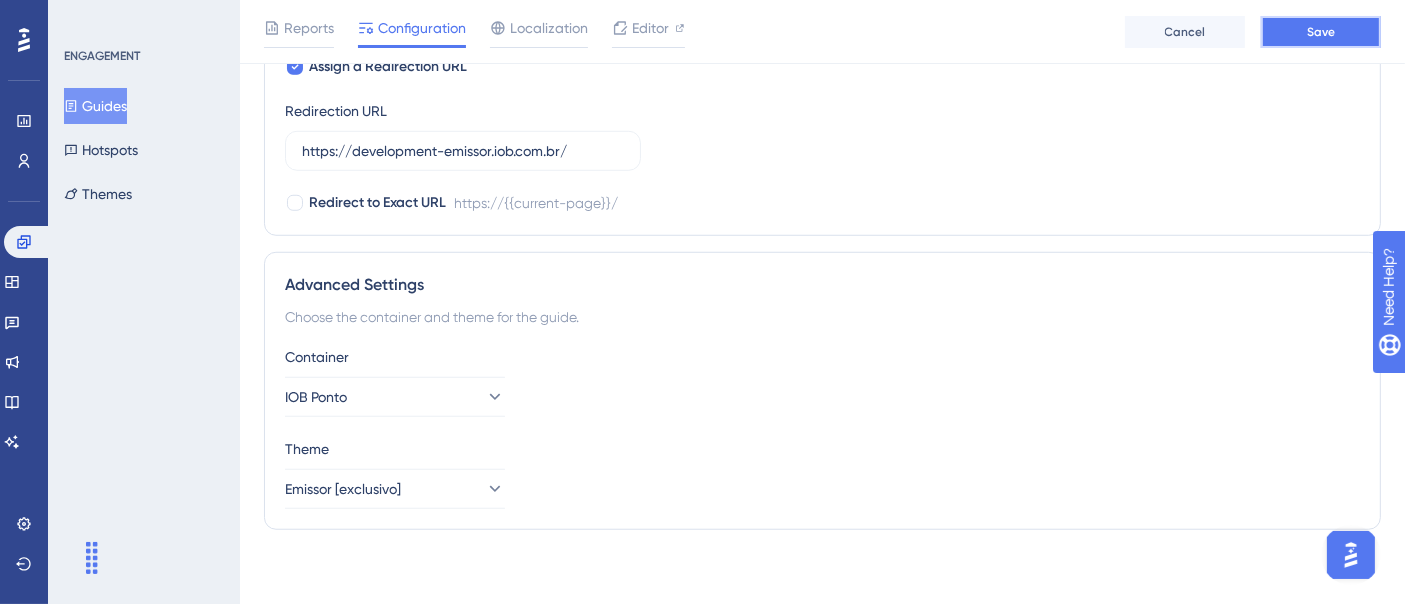 click on "Save" at bounding box center [1321, 32] 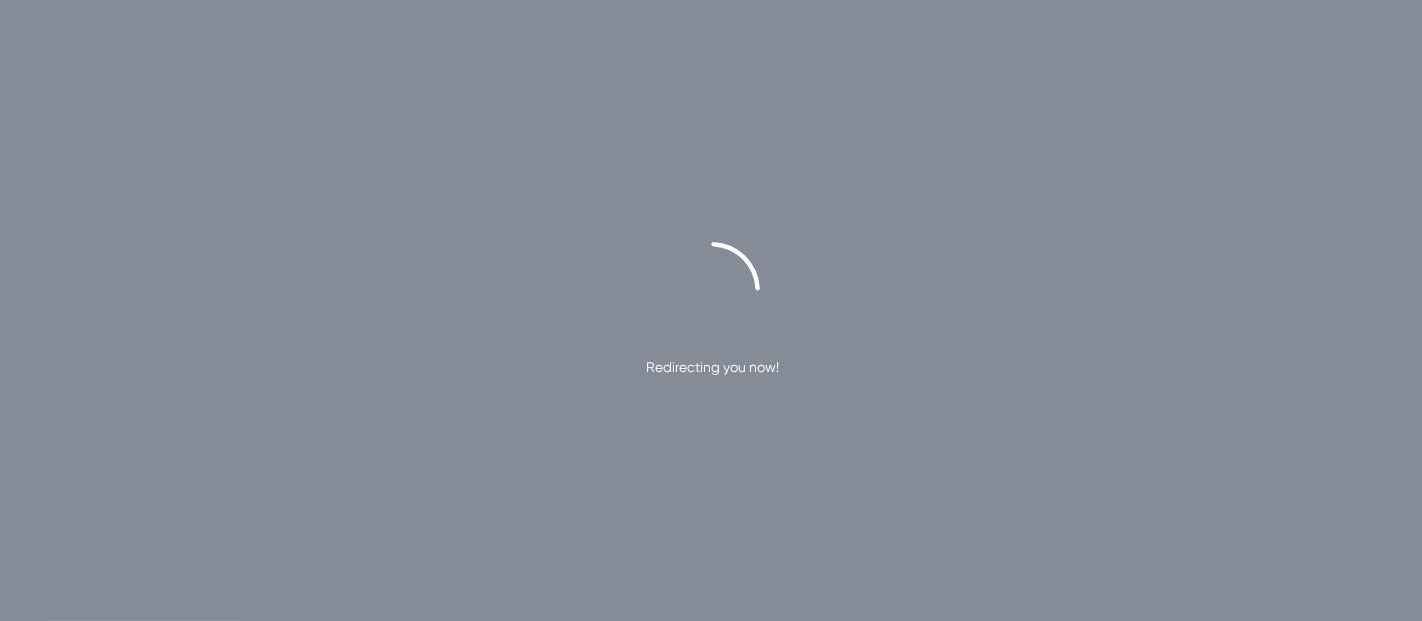 scroll, scrollTop: 0, scrollLeft: 0, axis: both 